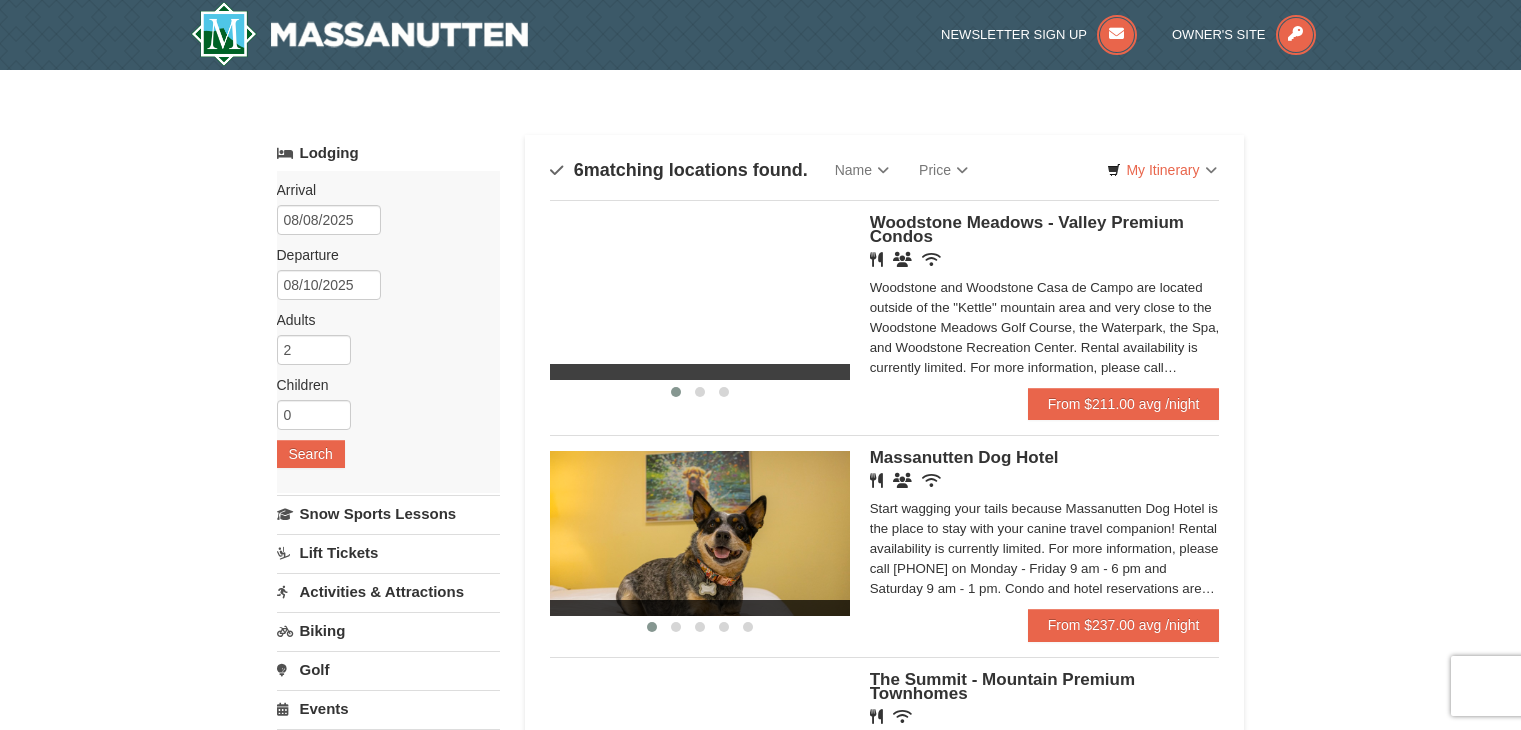 scroll, scrollTop: 0, scrollLeft: 0, axis: both 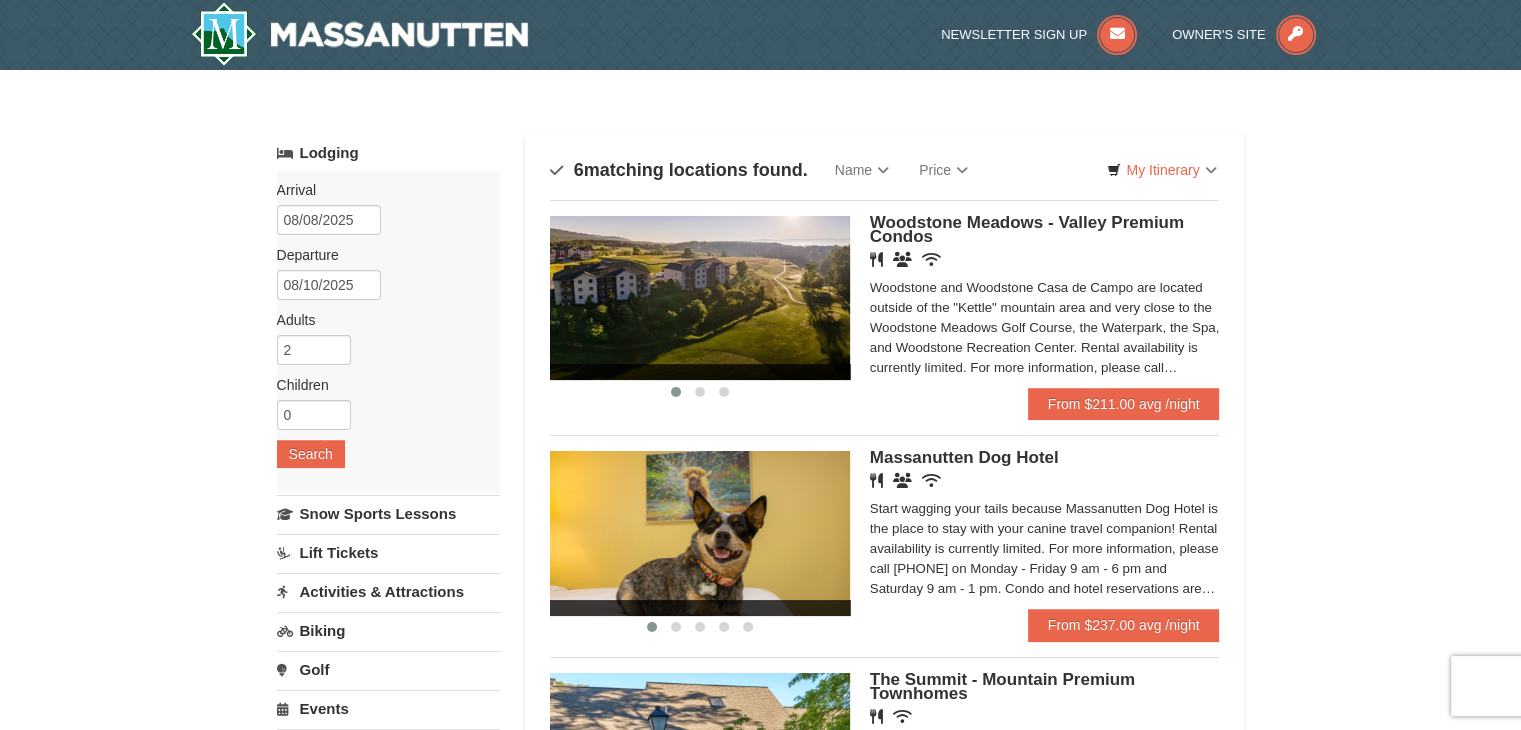 click on "Woodstone Meadows - Valley Premium Condos" at bounding box center [1027, 229] 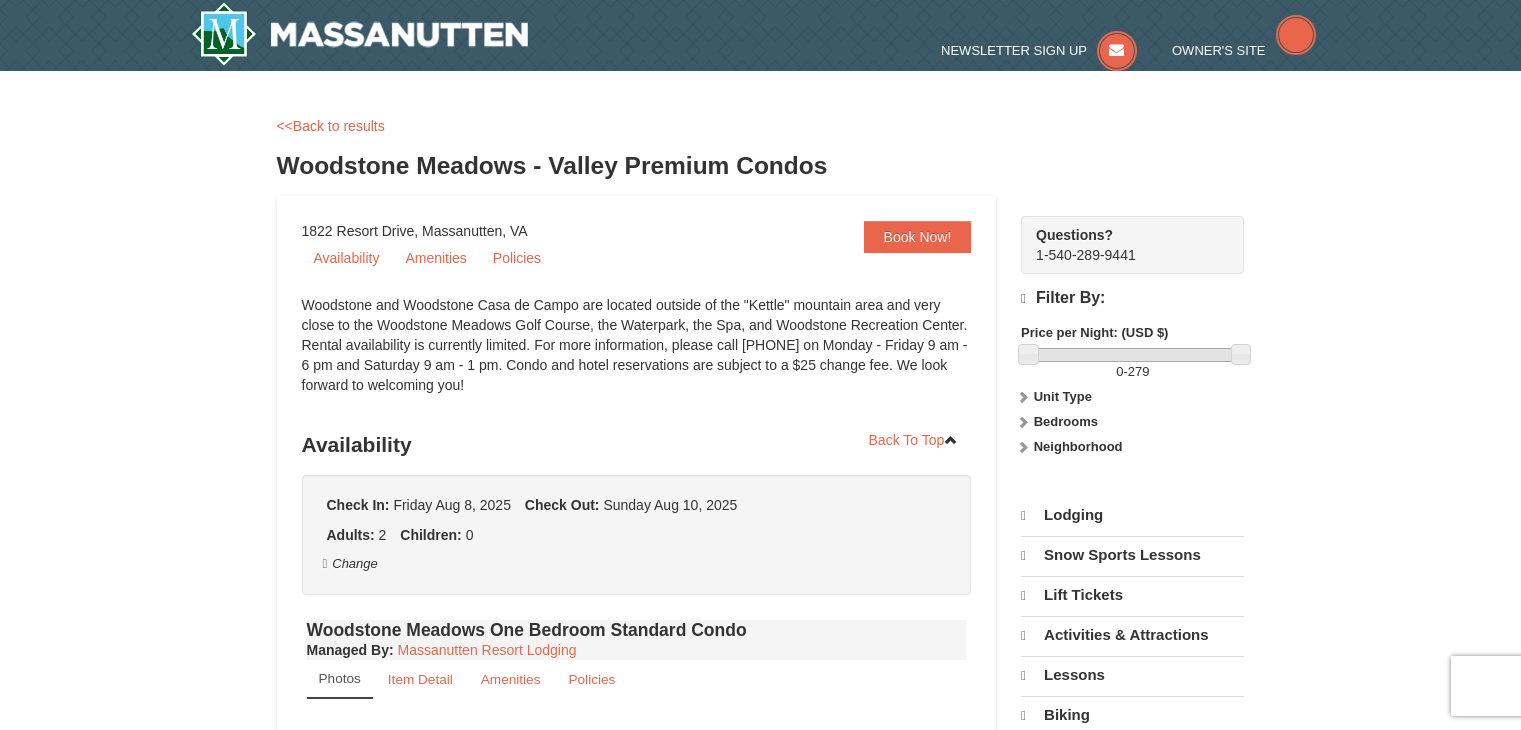 scroll, scrollTop: 0, scrollLeft: 0, axis: both 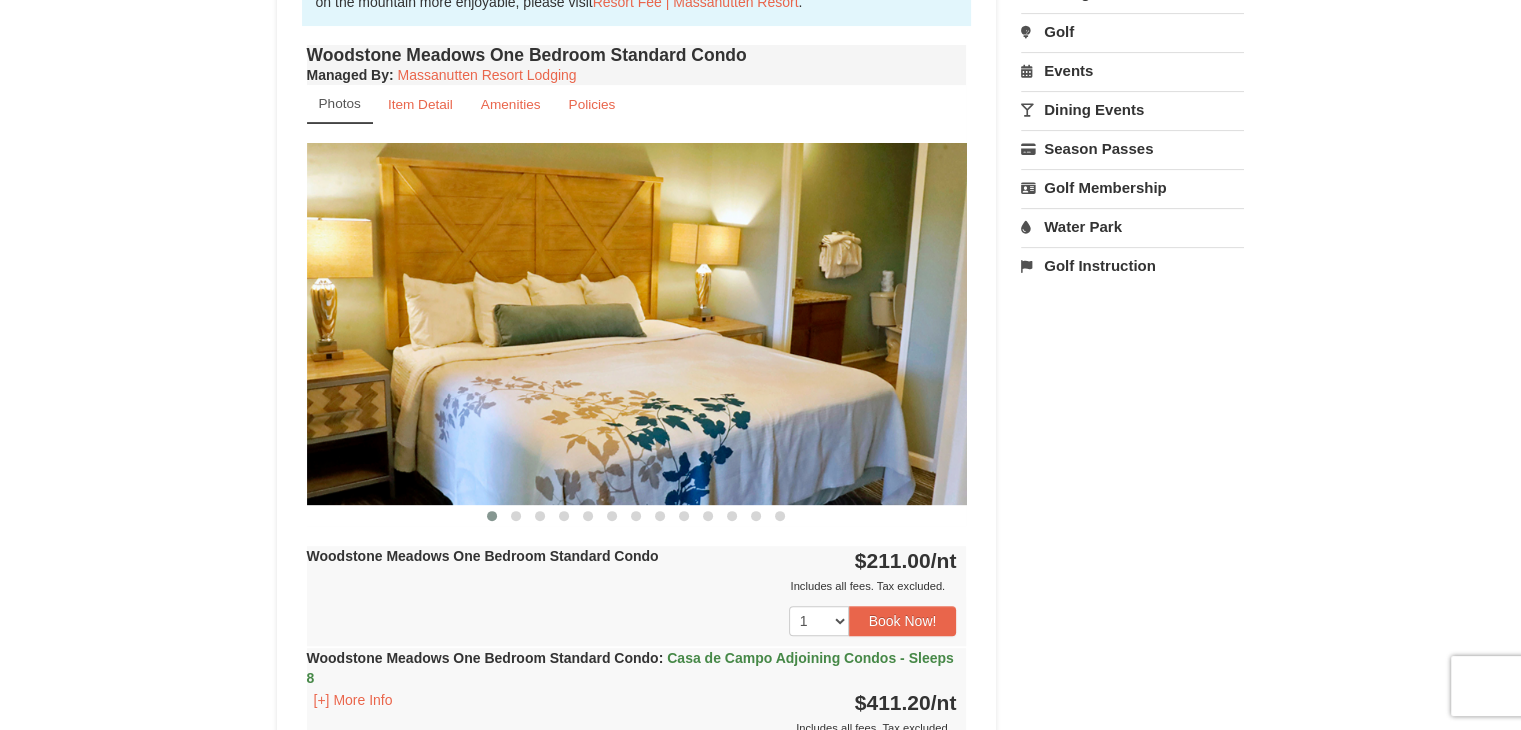 drag, startPoint x: 616, startPoint y: 431, endPoint x: 603, endPoint y: 327, distance: 104.80935 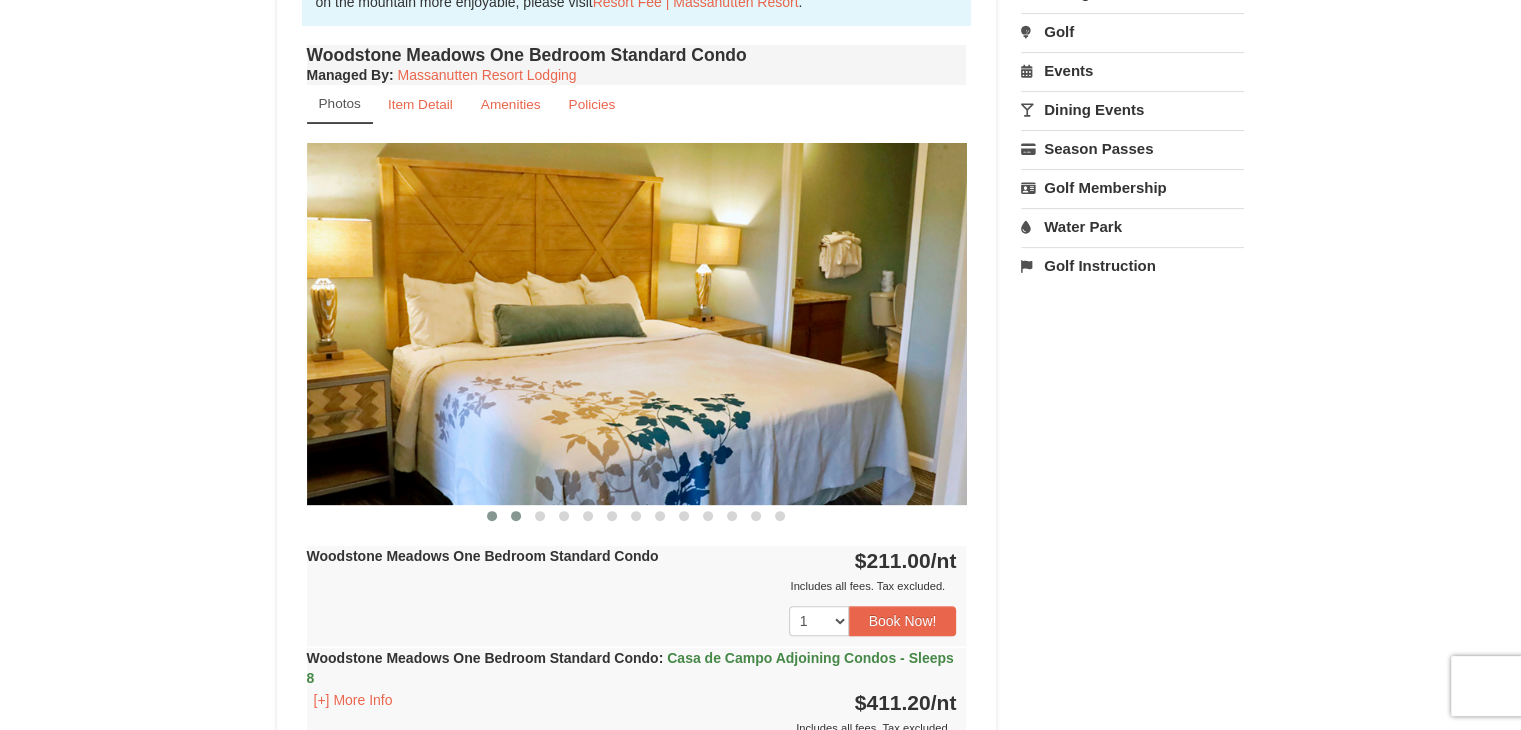 click at bounding box center [516, 516] 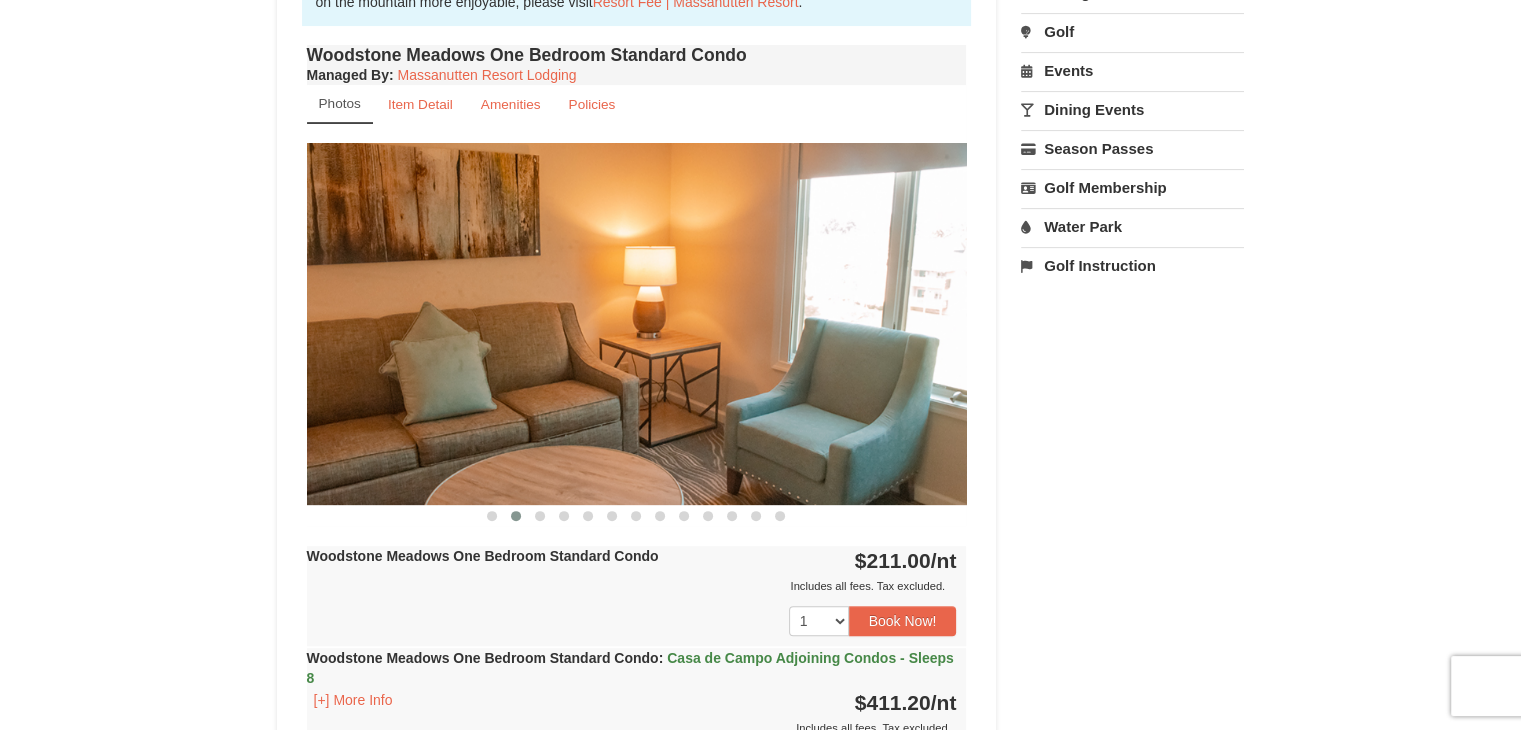 click at bounding box center [516, 516] 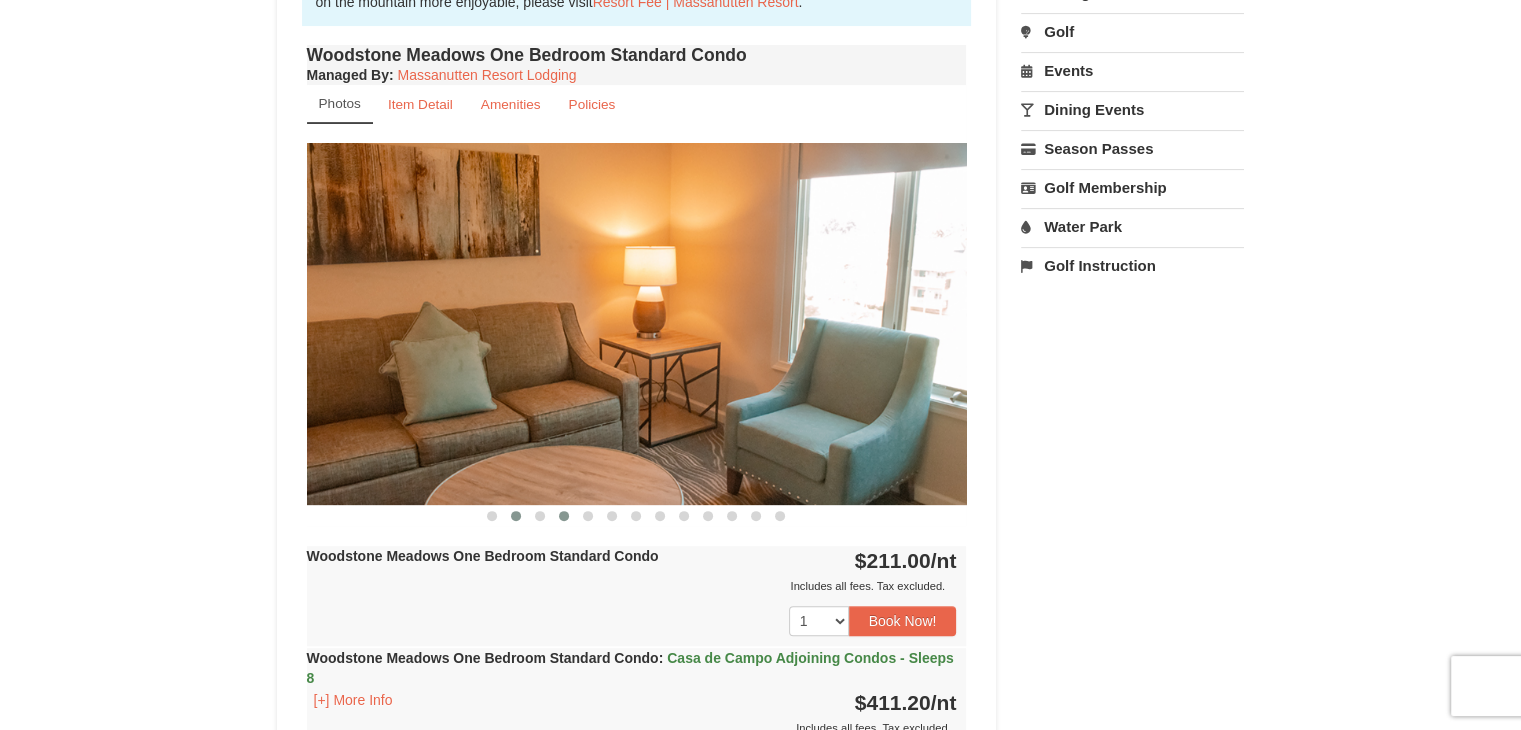 click at bounding box center (564, 516) 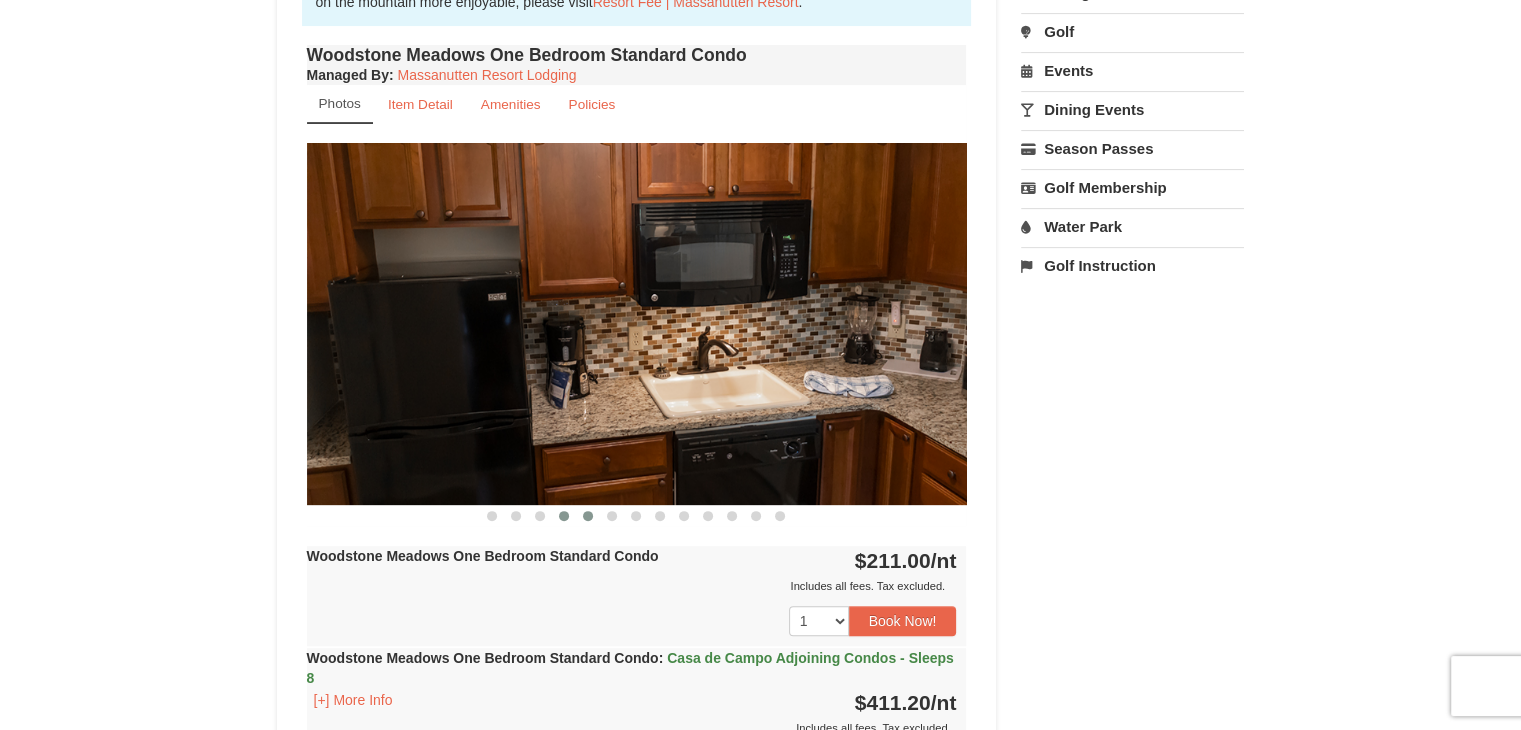 click at bounding box center (588, 516) 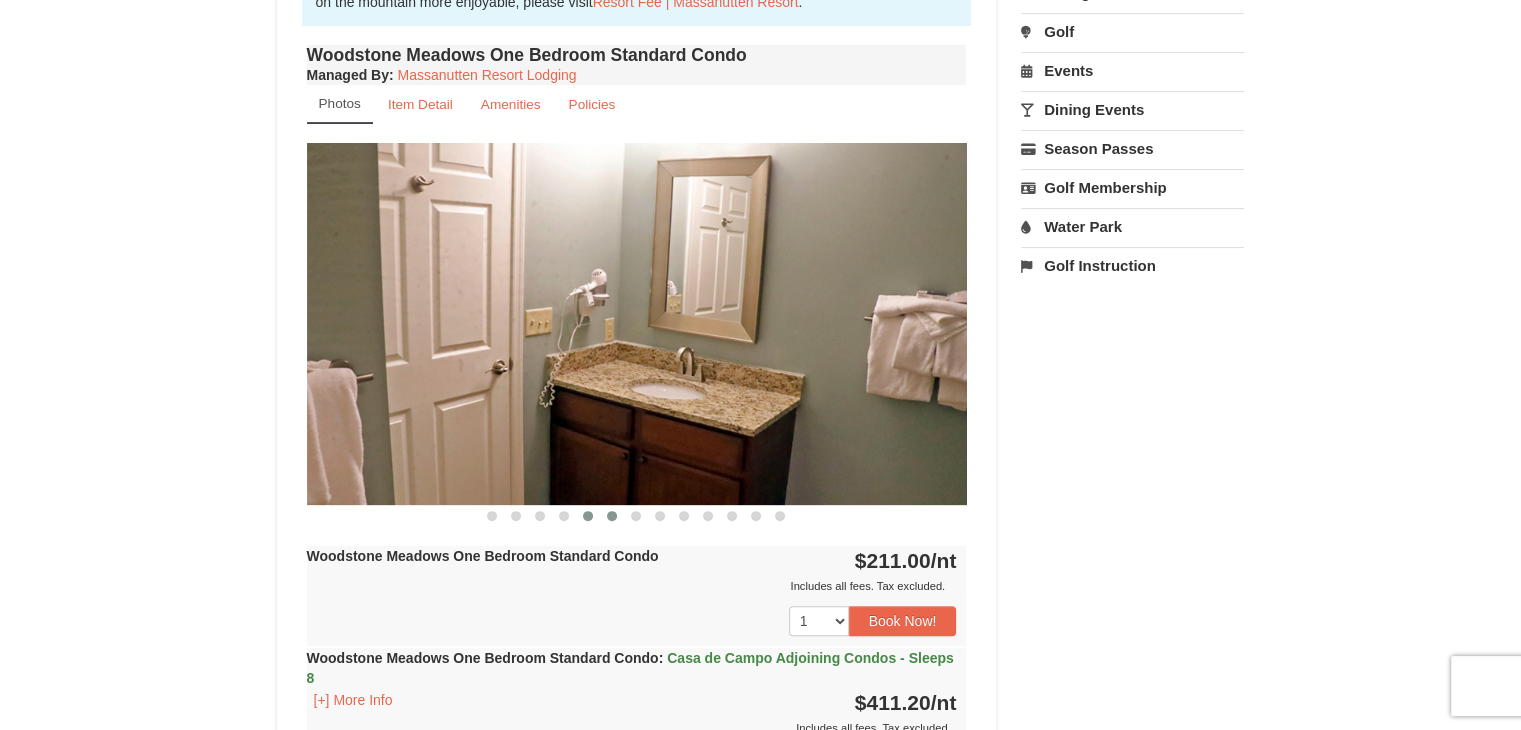 click at bounding box center (612, 516) 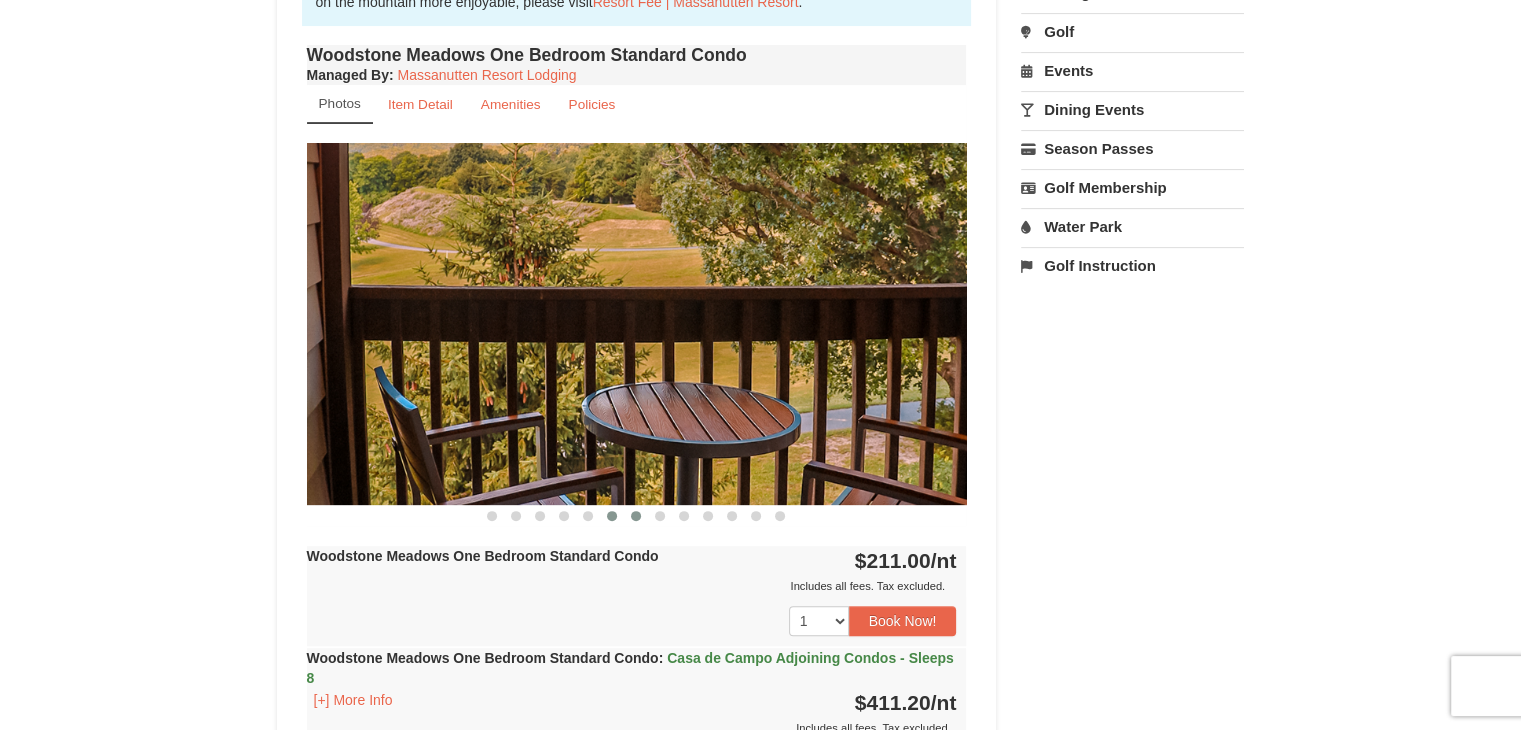 click at bounding box center [636, 516] 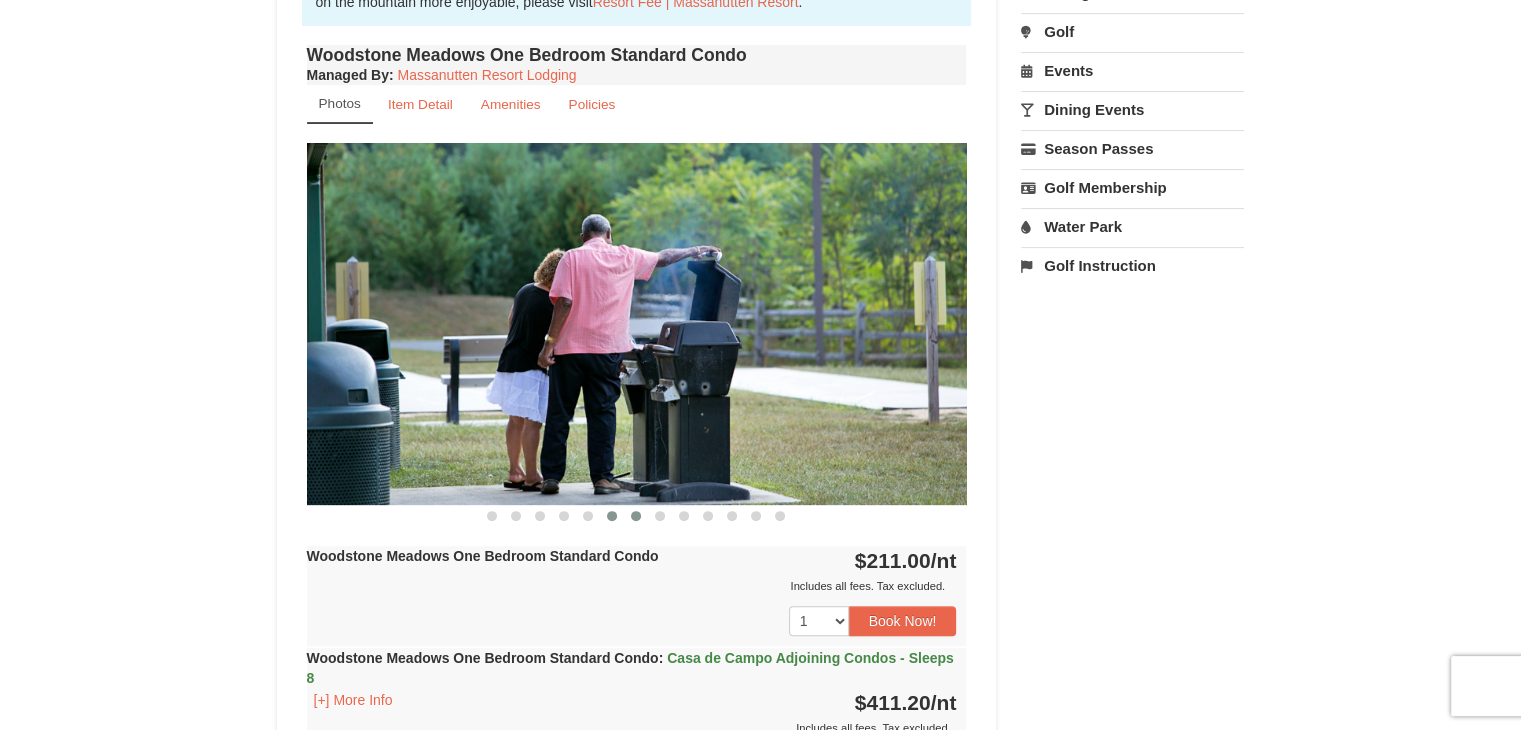 click at bounding box center [612, 516] 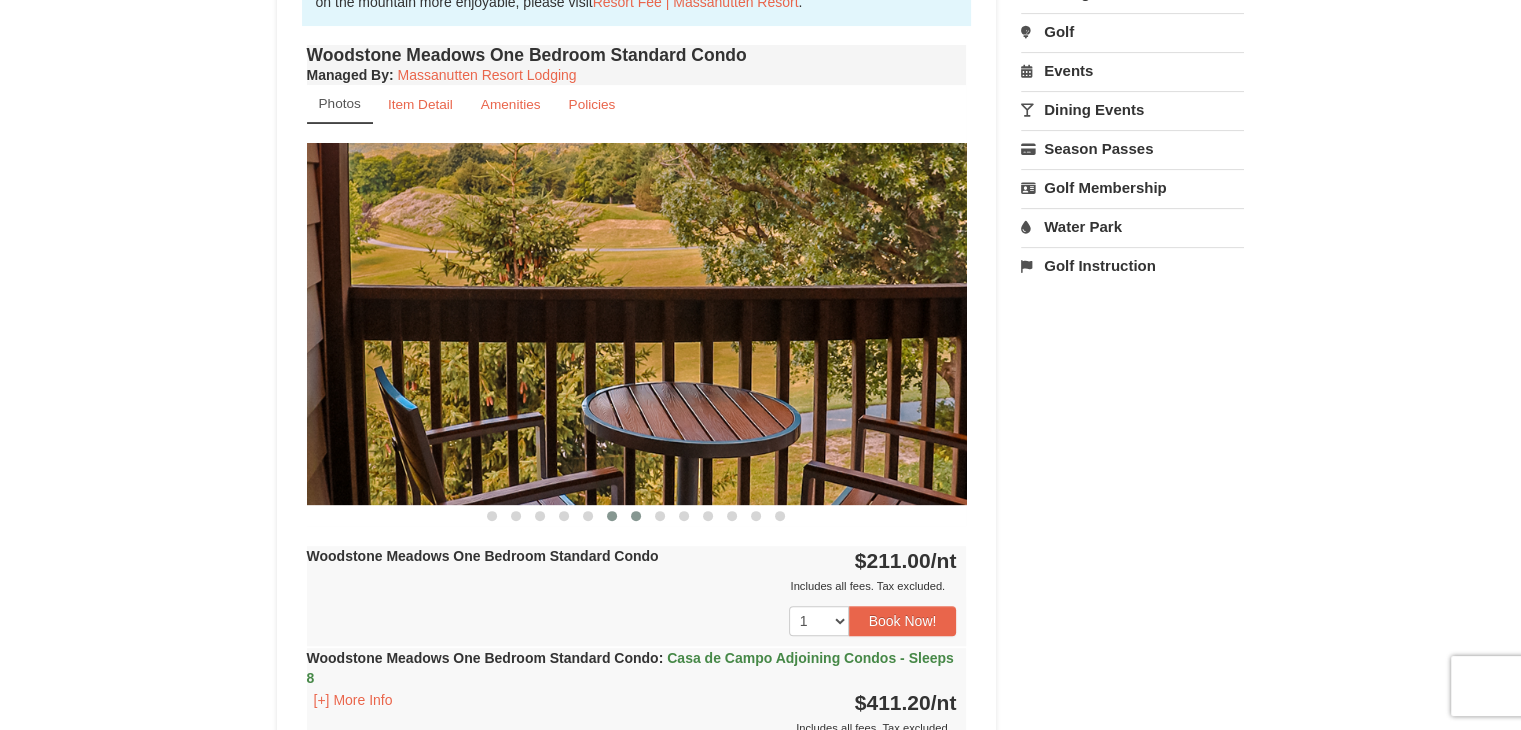 click at bounding box center (636, 516) 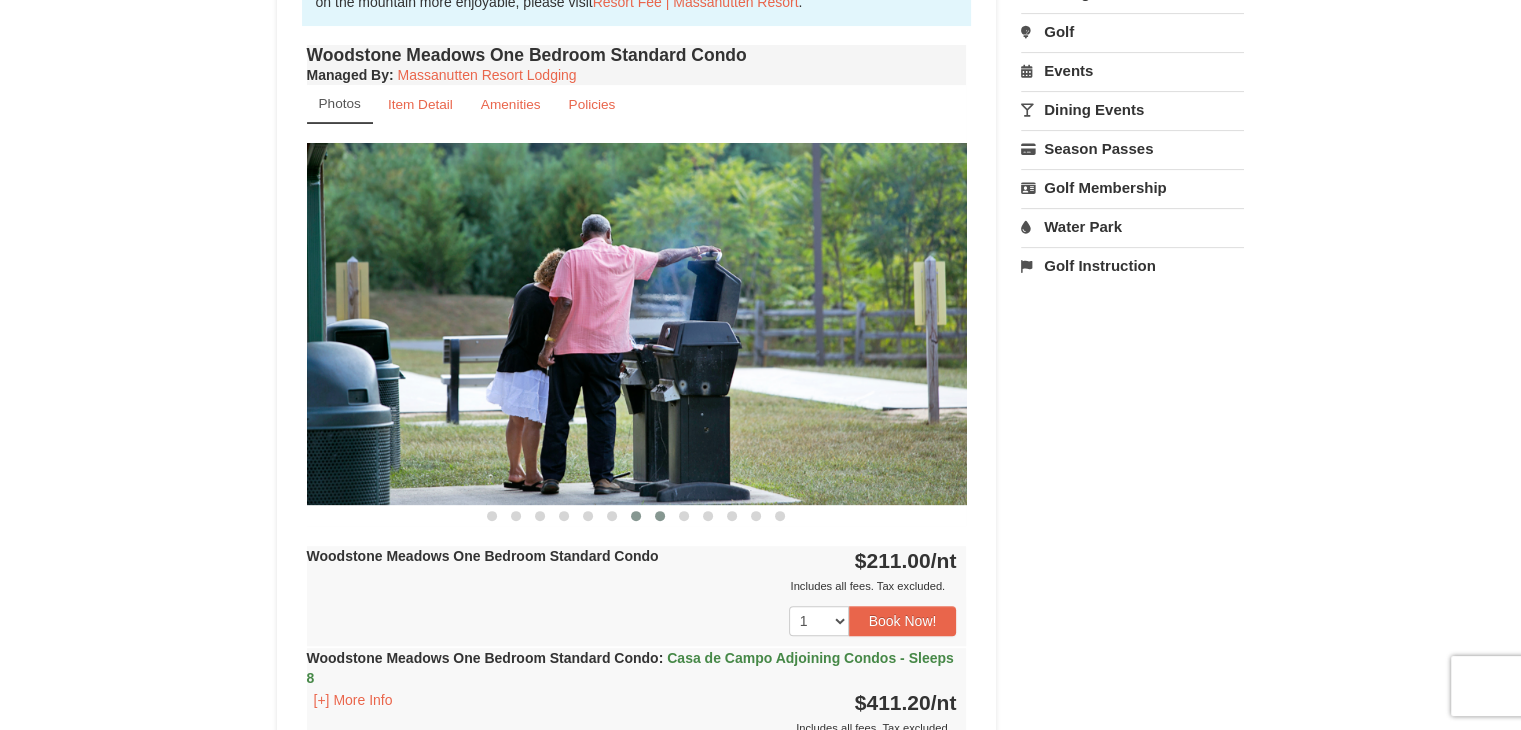 click at bounding box center (660, 516) 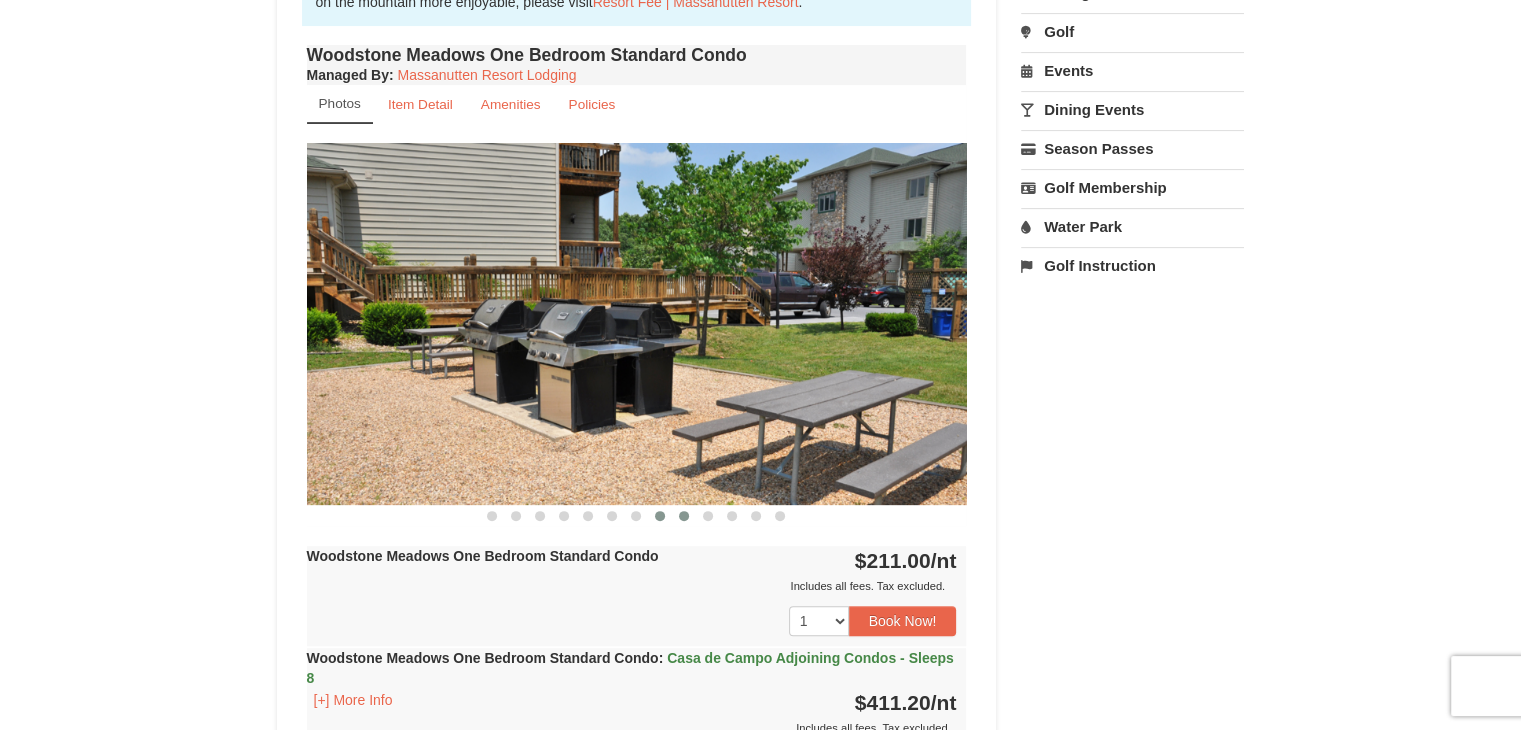 click at bounding box center [684, 516] 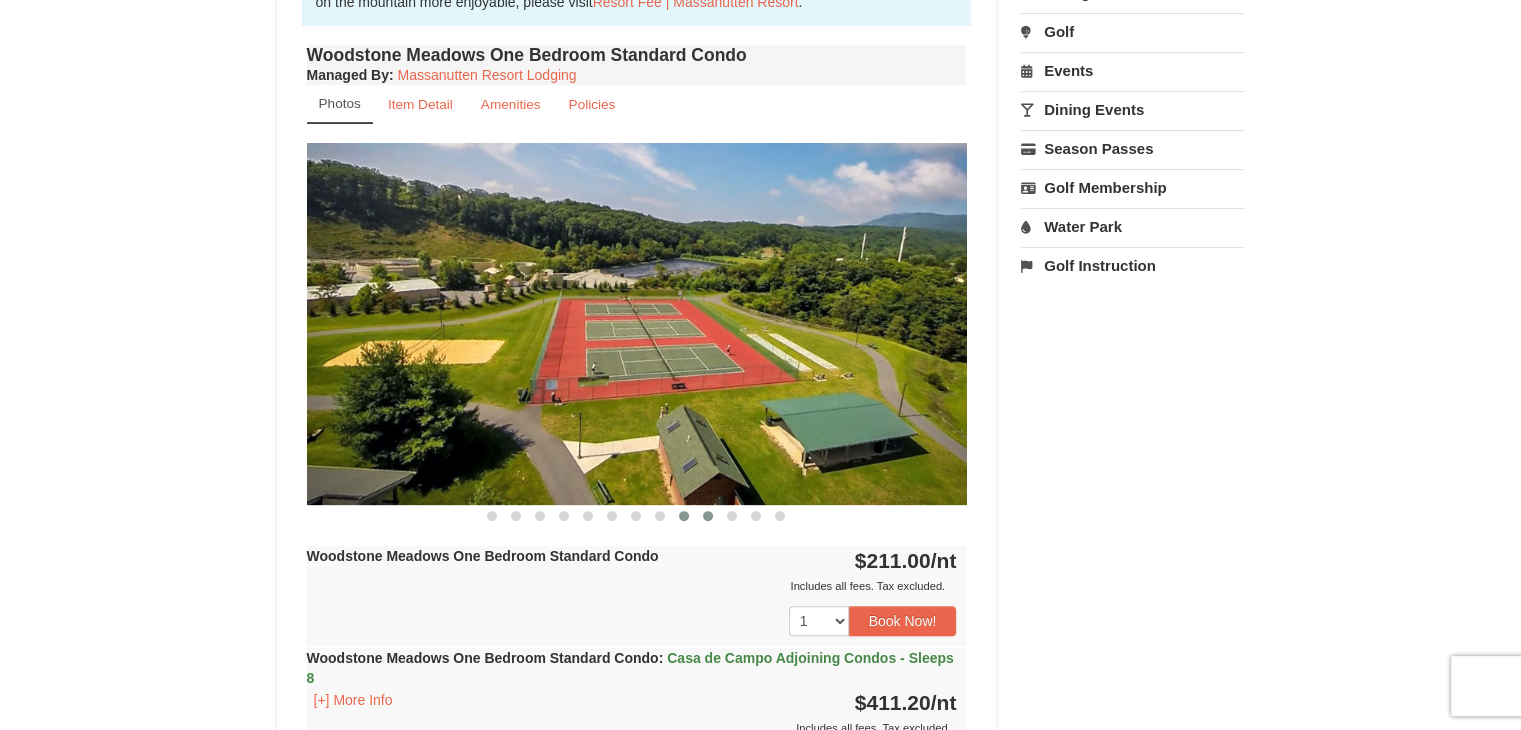 click at bounding box center (708, 516) 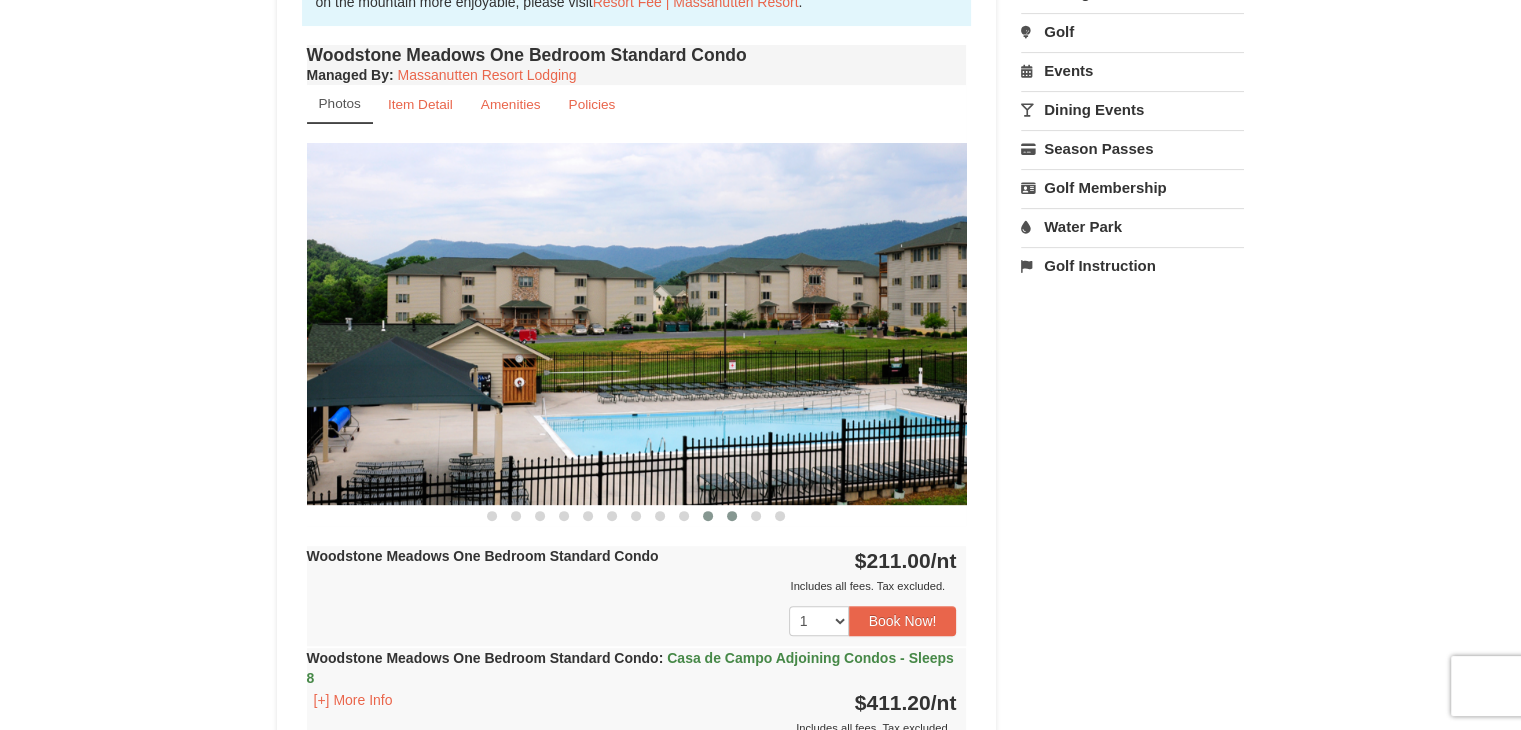 click at bounding box center (732, 516) 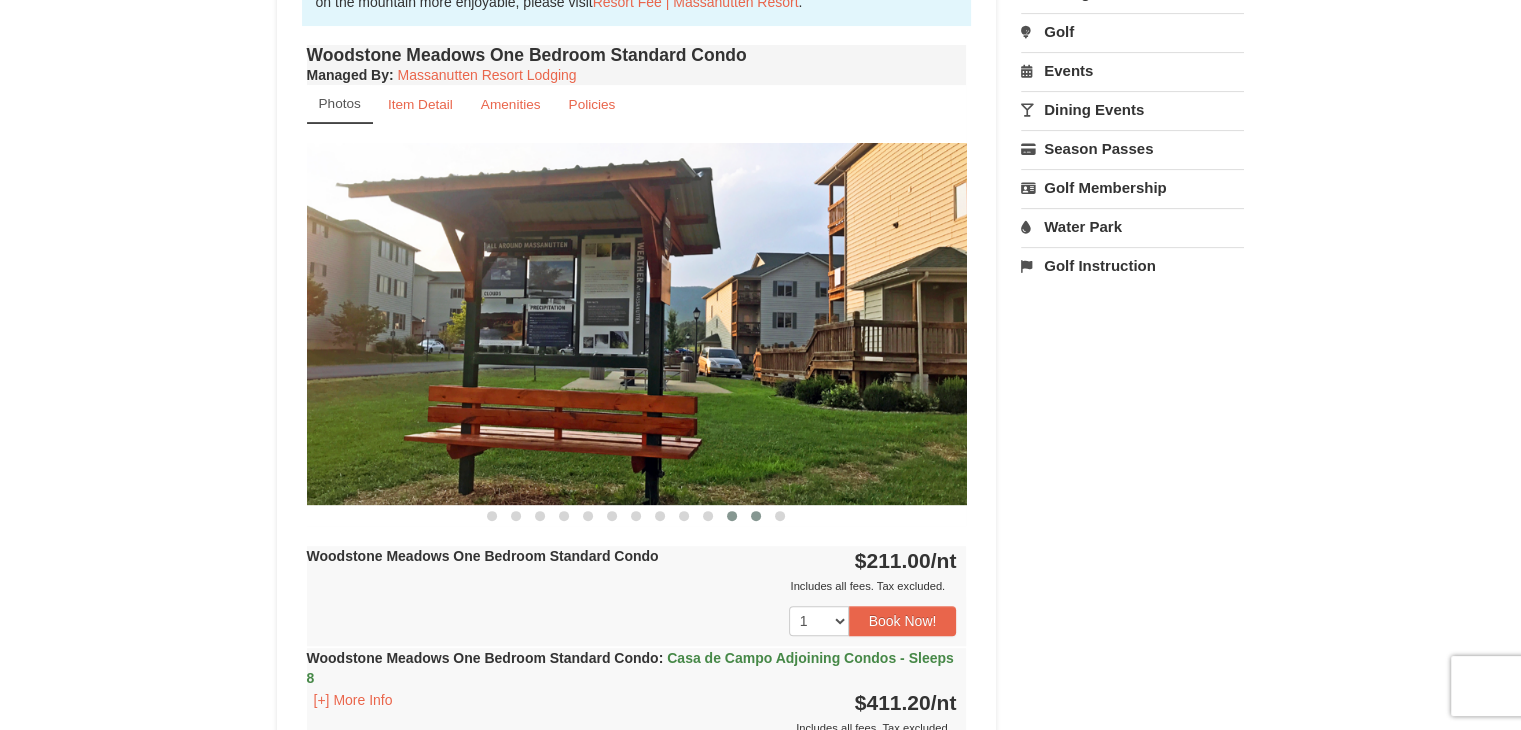 click at bounding box center (756, 516) 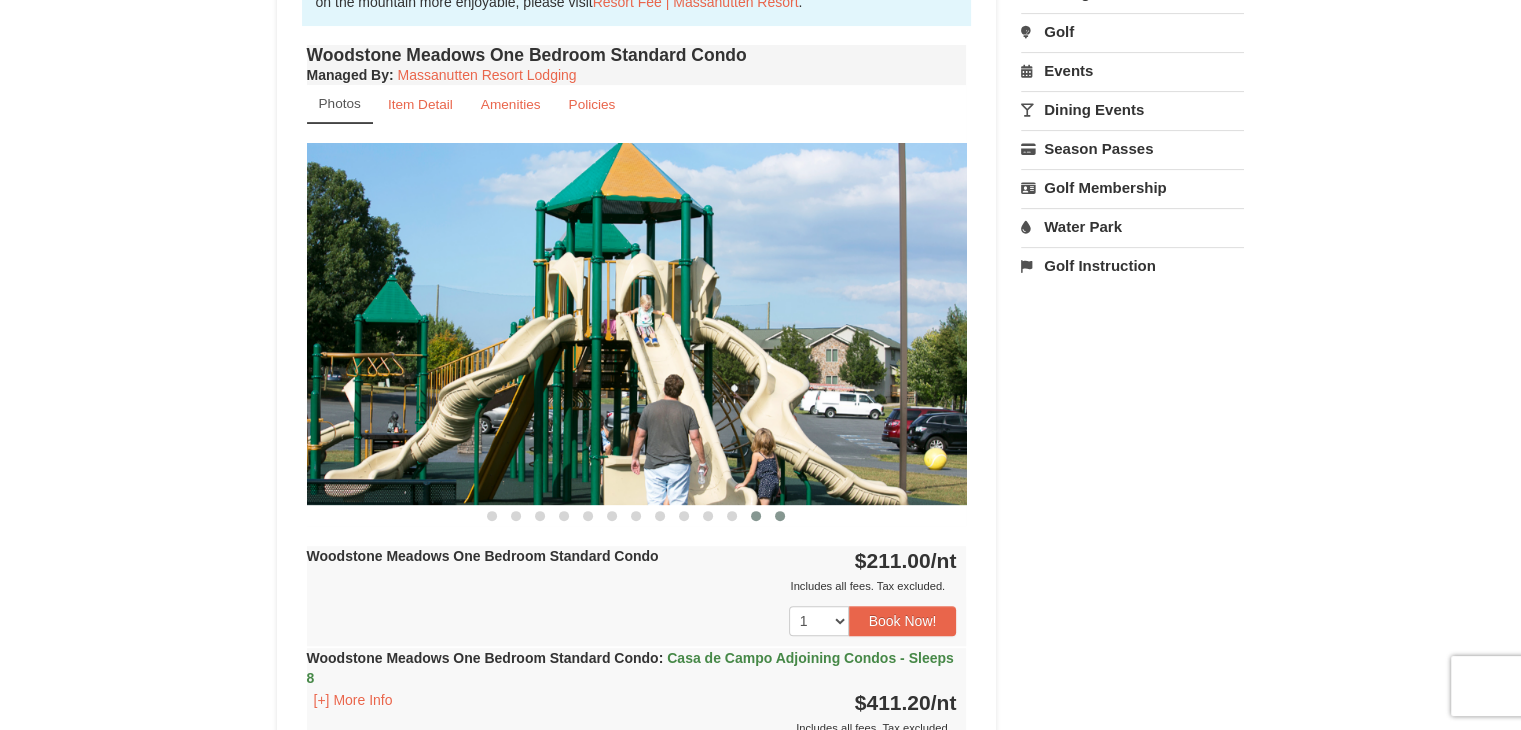 click at bounding box center (780, 516) 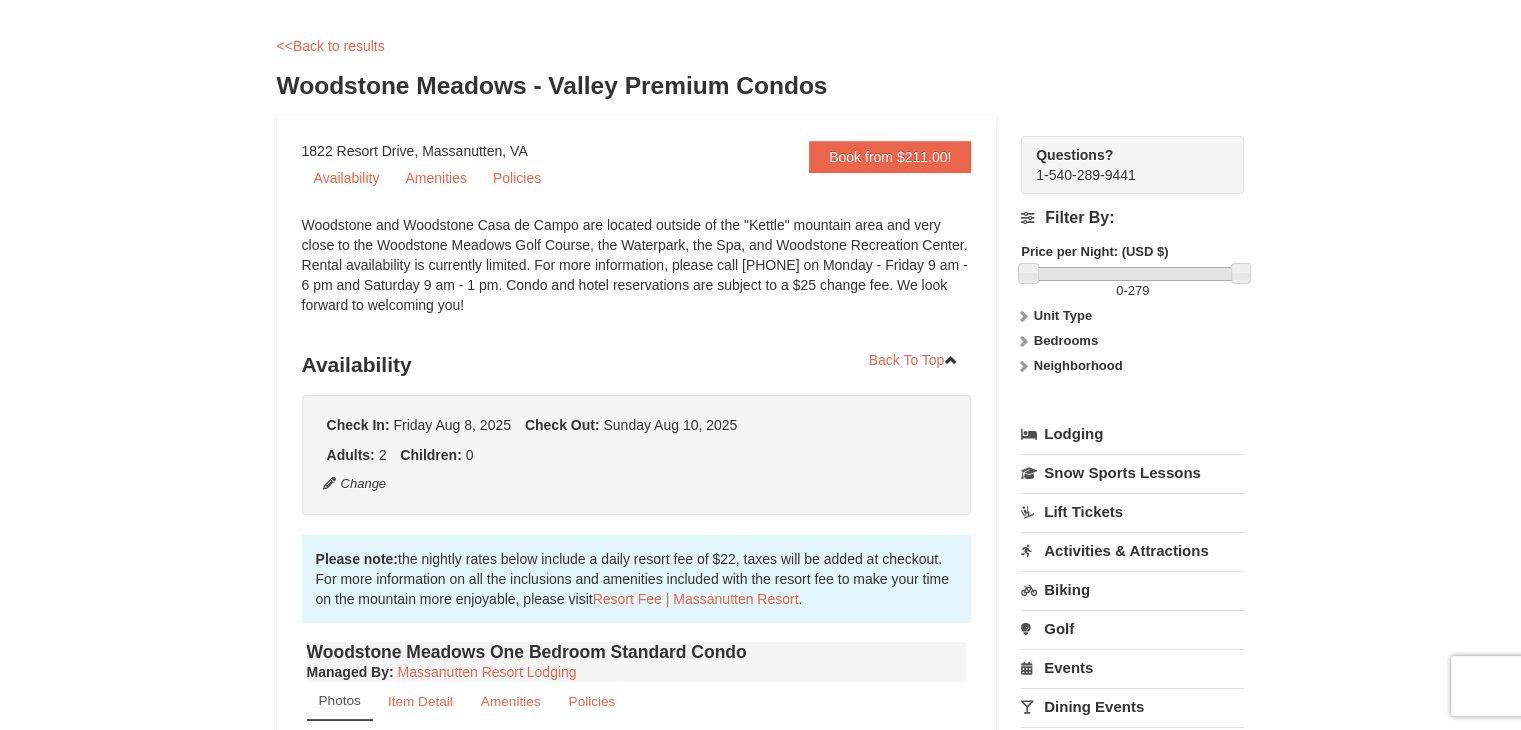 scroll, scrollTop: 0, scrollLeft: 0, axis: both 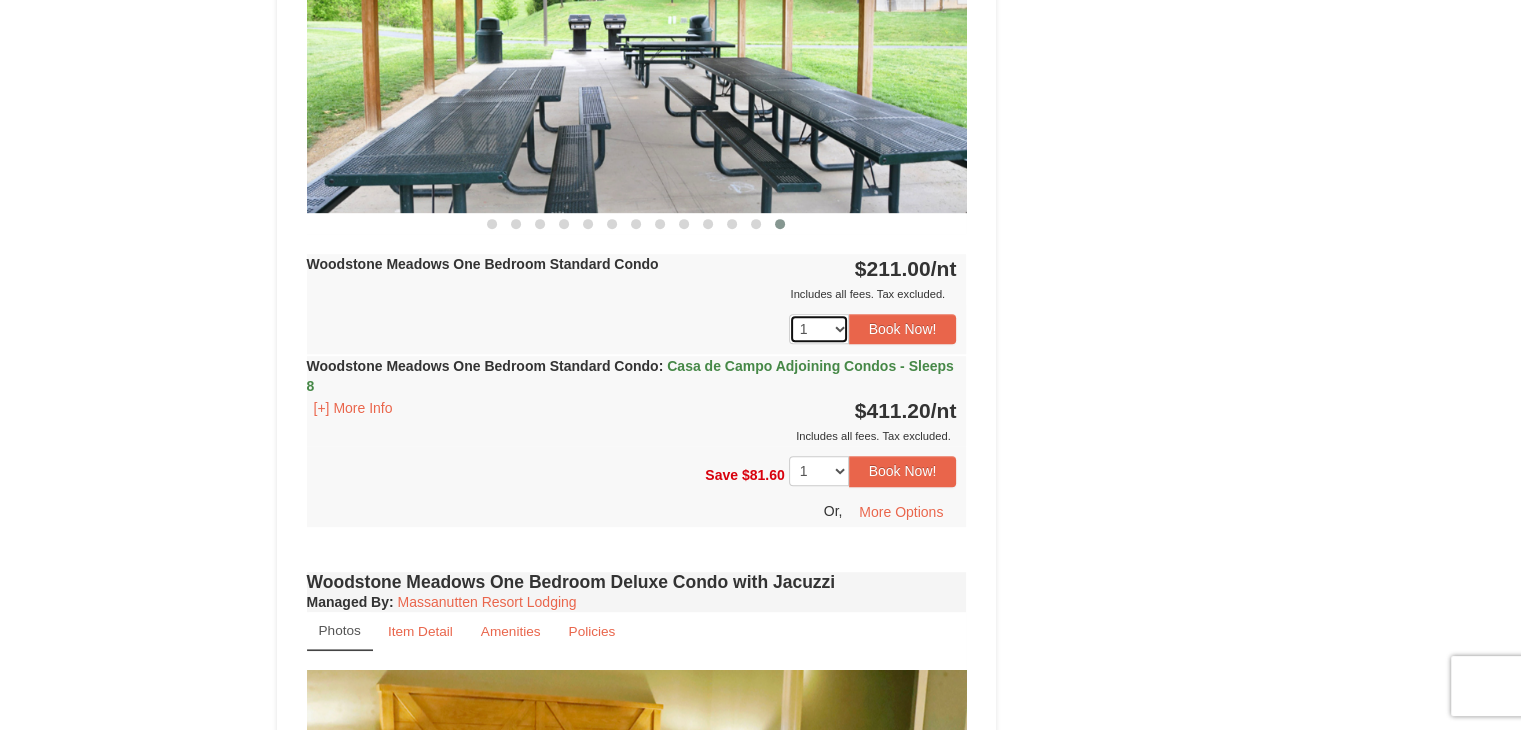 click on "1
2
3
4
5
6
7
8
9
10
11
12
13
14 15 16 17 18" at bounding box center [819, 329] 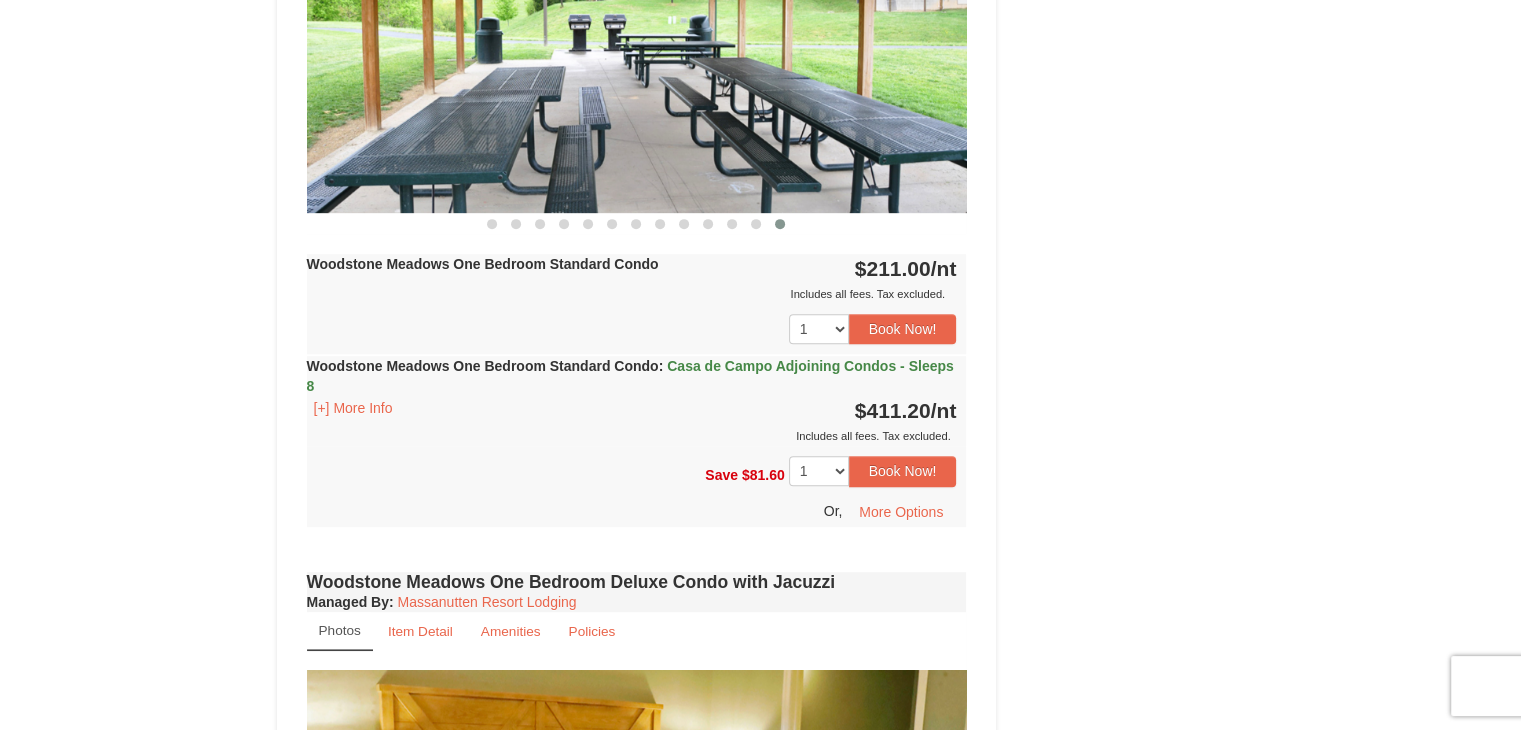 drag, startPoint x: 832, startPoint y: 330, endPoint x: 593, endPoint y: 332, distance: 239.00836 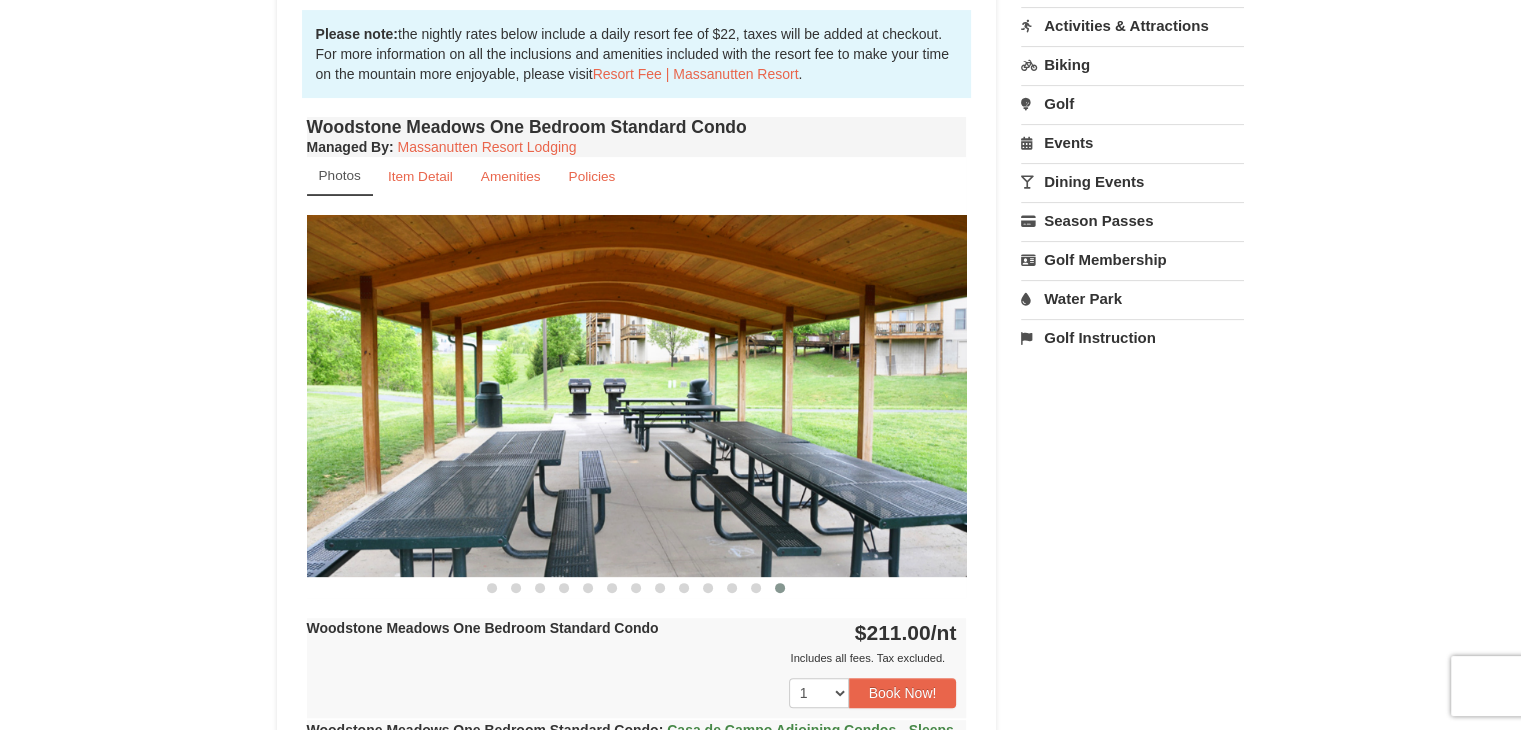 scroll, scrollTop: 606, scrollLeft: 0, axis: vertical 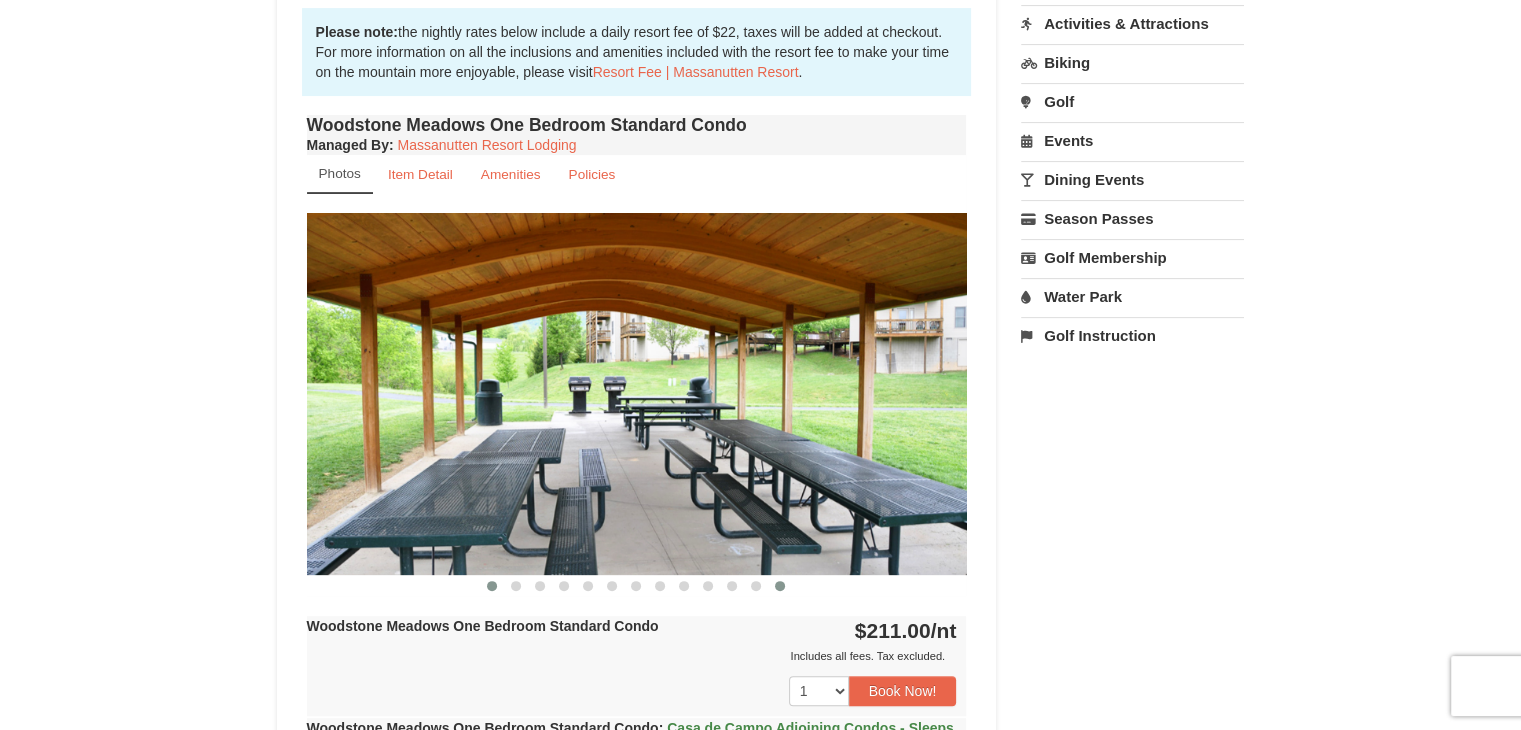 click at bounding box center [492, 586] 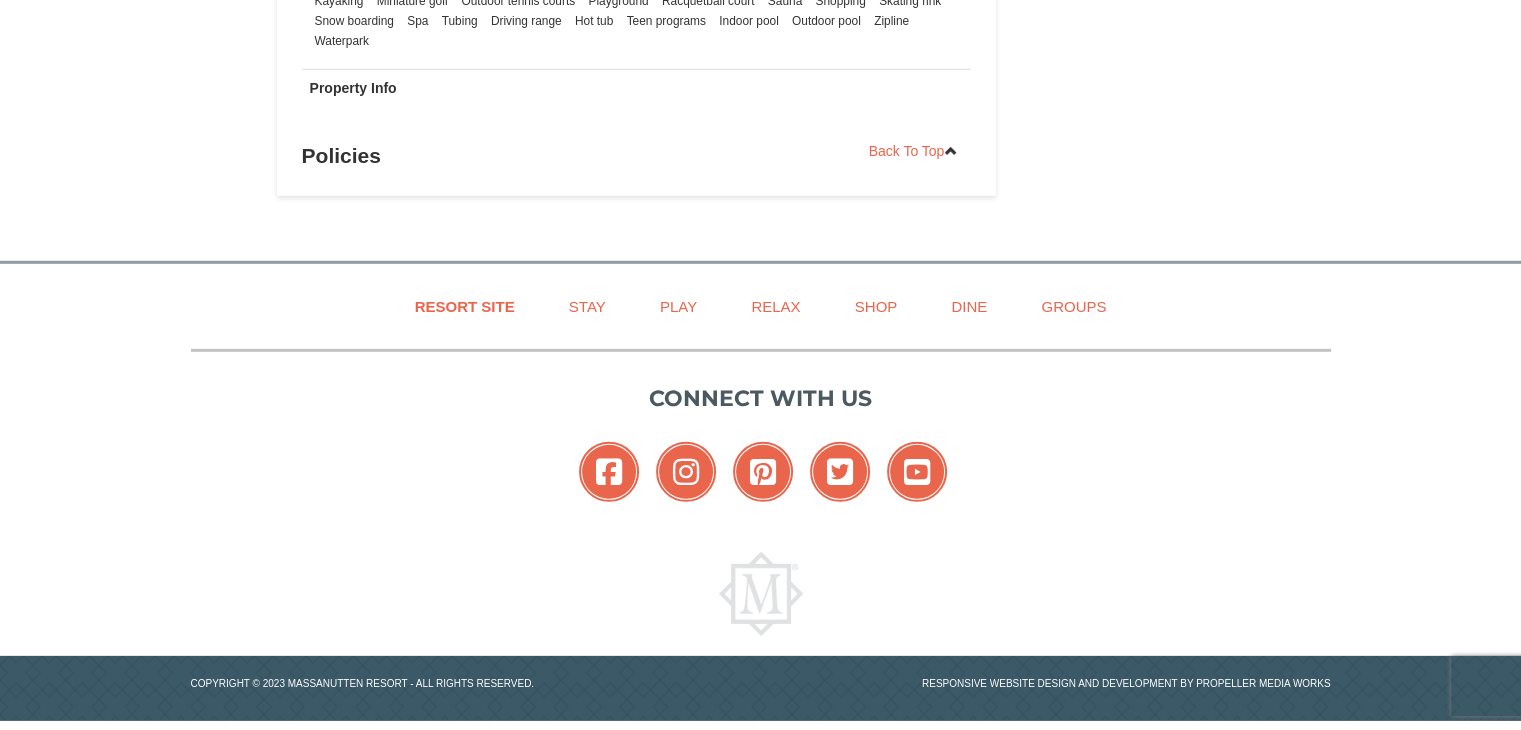 scroll, scrollTop: 5830, scrollLeft: 0, axis: vertical 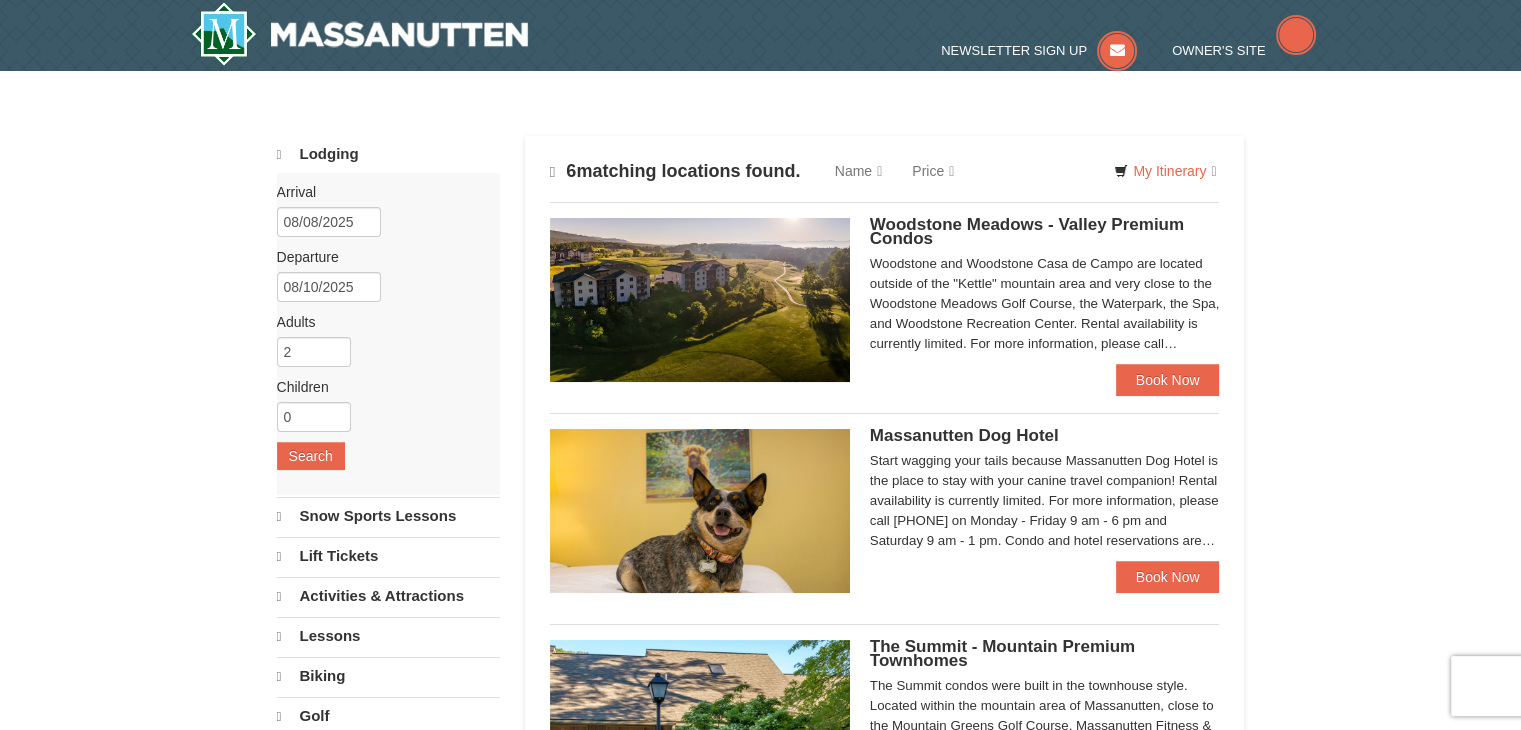 select on "8" 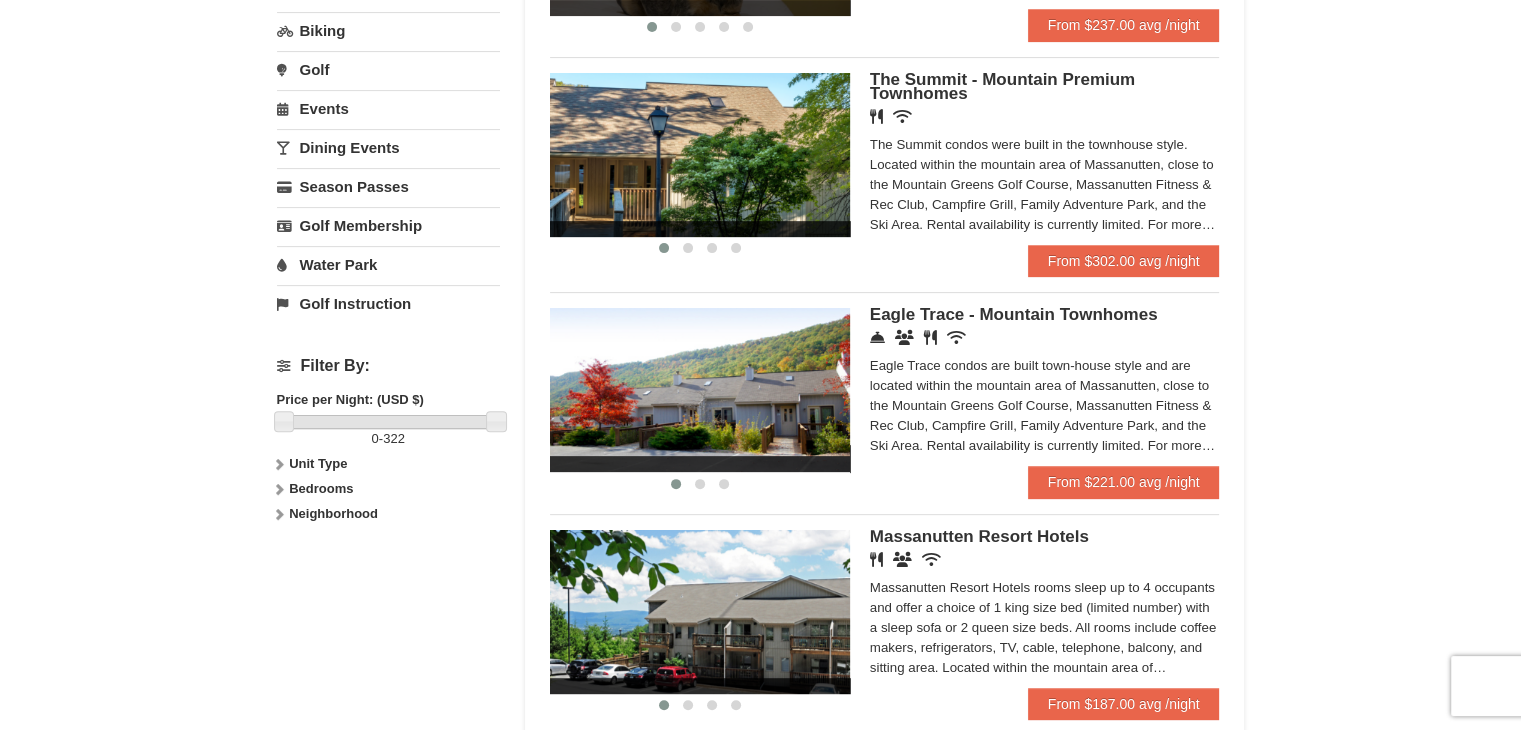 scroll, scrollTop: 600, scrollLeft: 0, axis: vertical 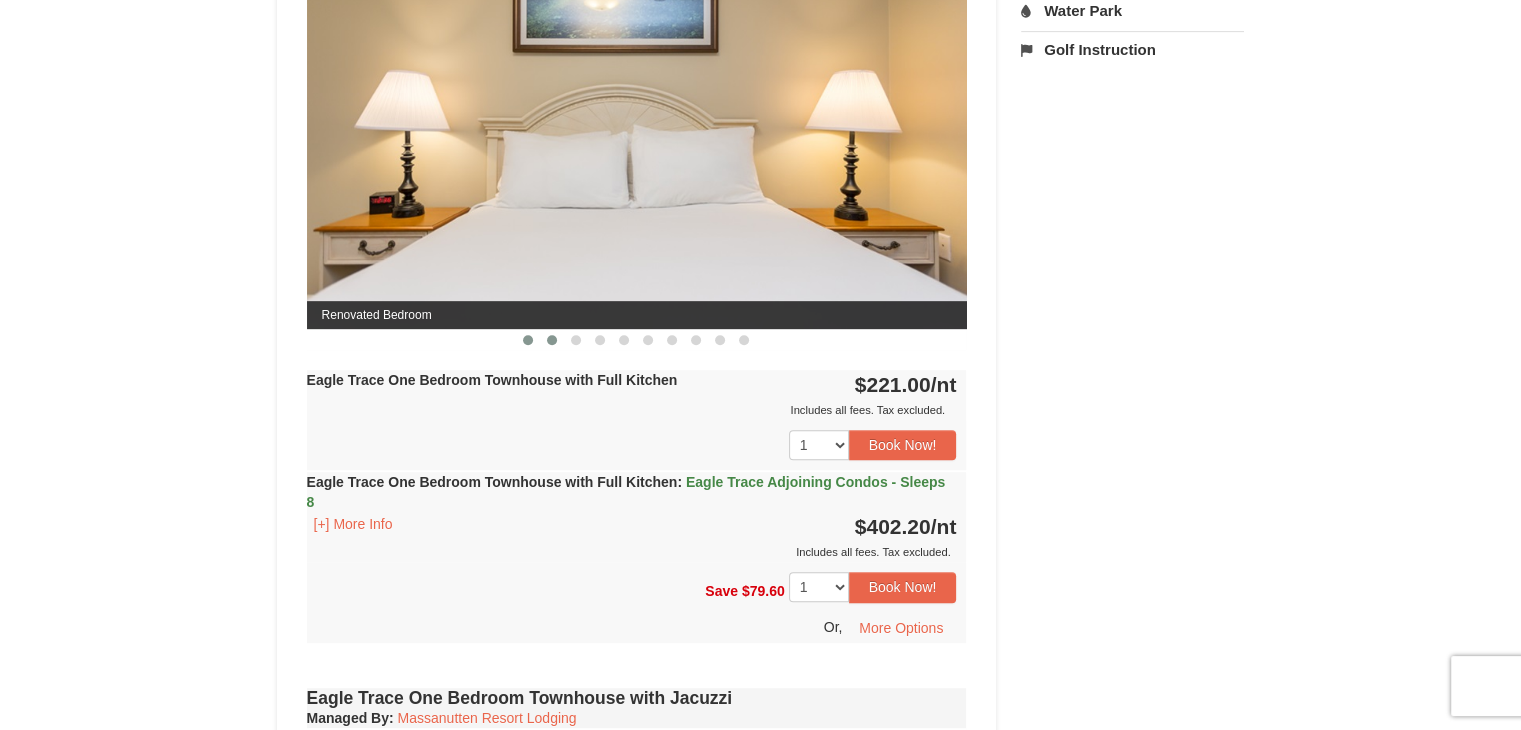 click at bounding box center [552, 340] 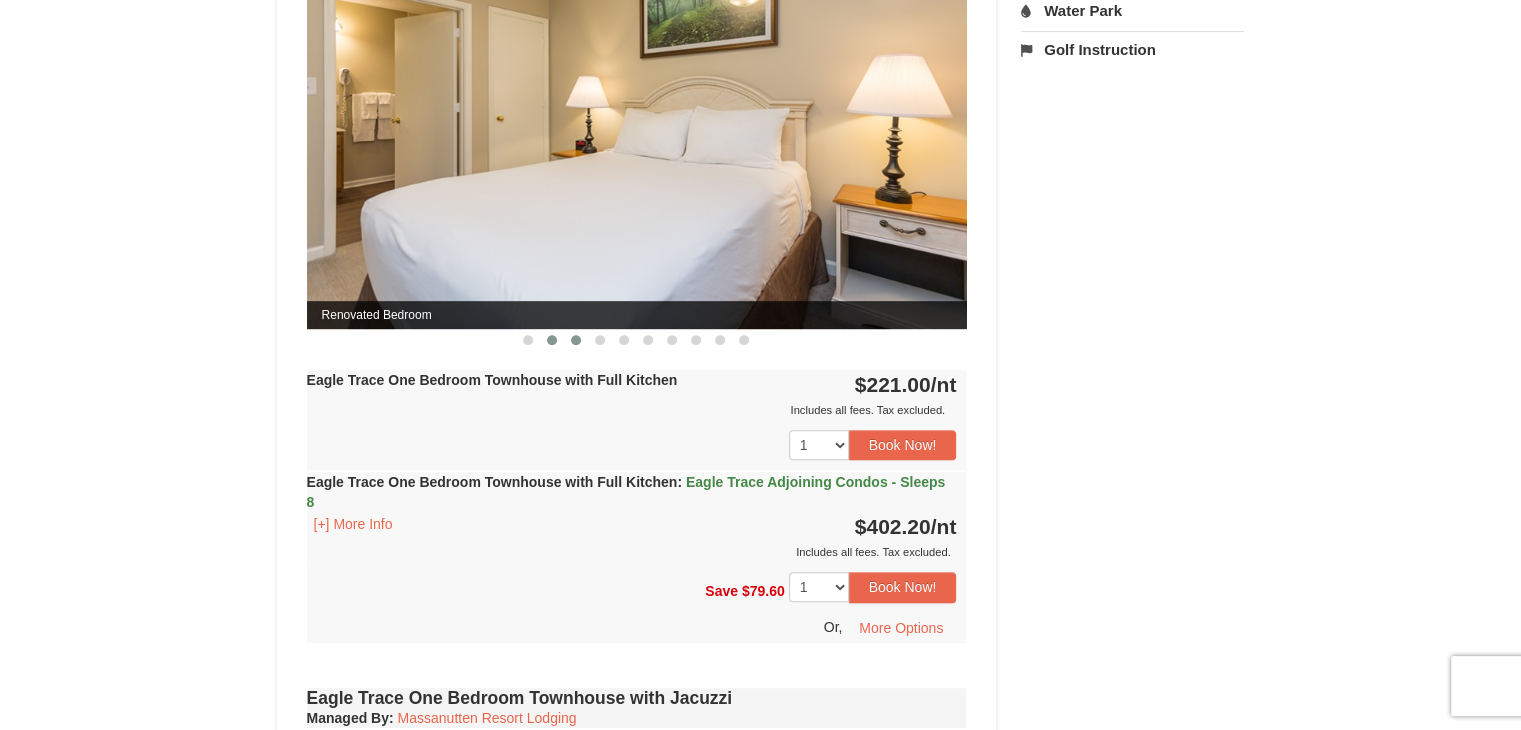 click at bounding box center (576, 340) 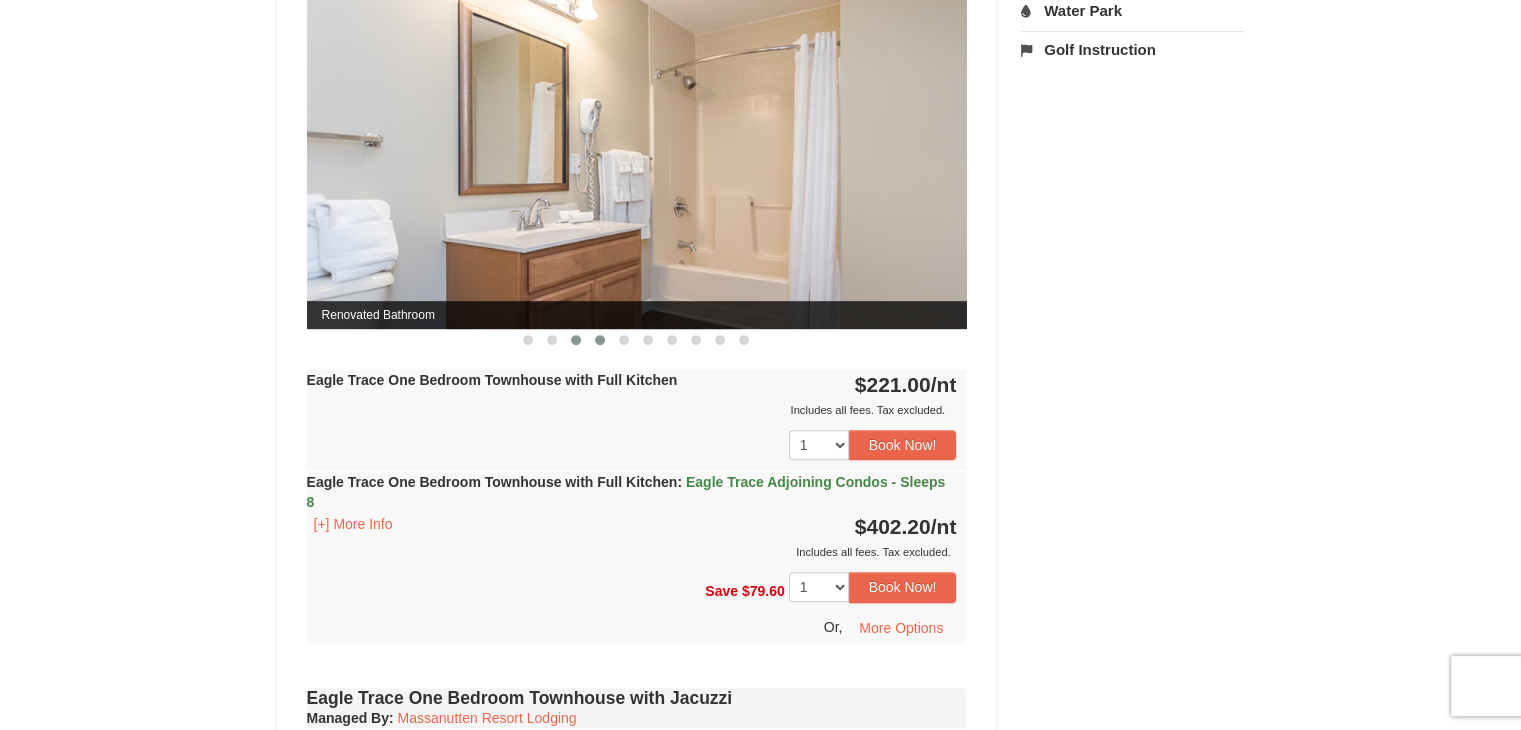 click at bounding box center (600, 340) 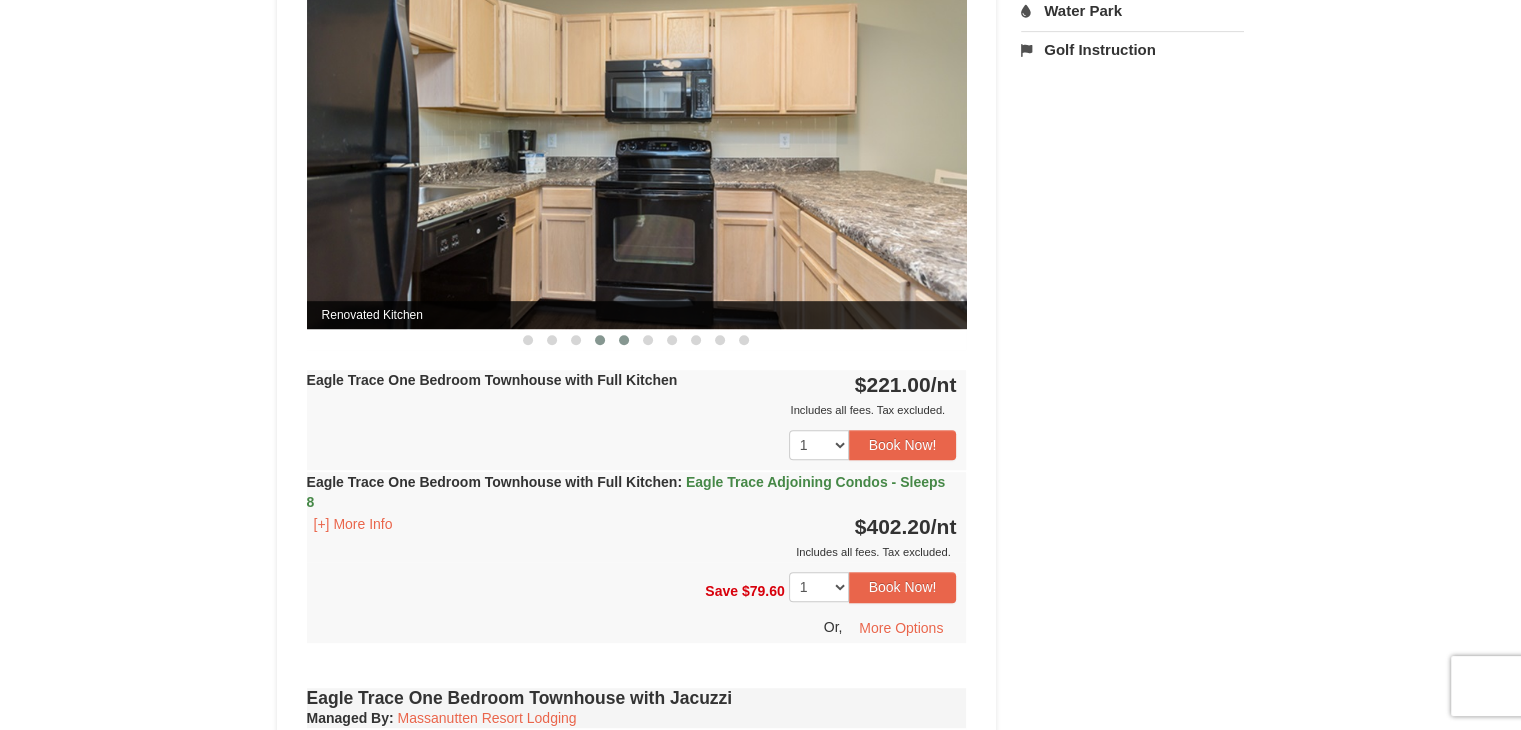 click at bounding box center (624, 340) 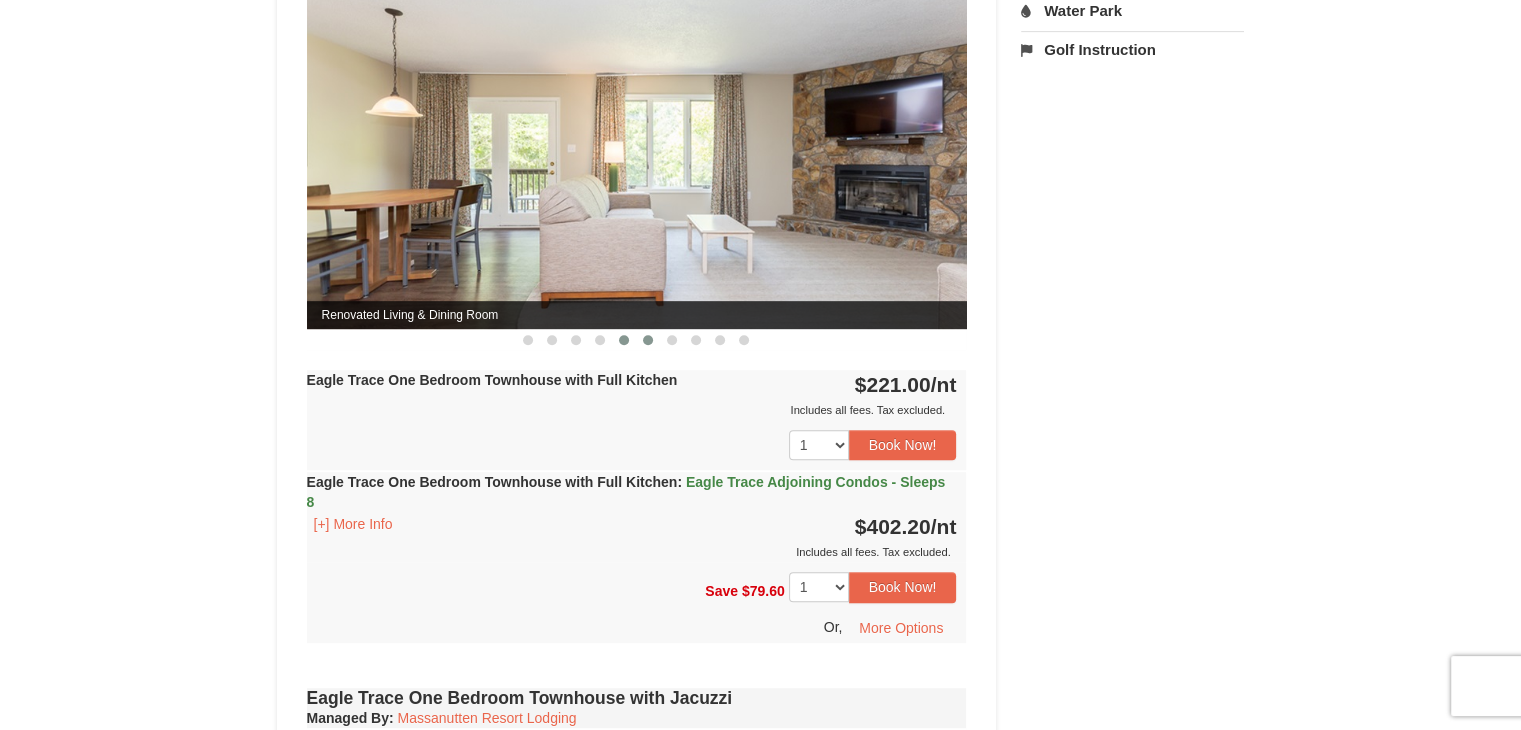 click at bounding box center (648, 340) 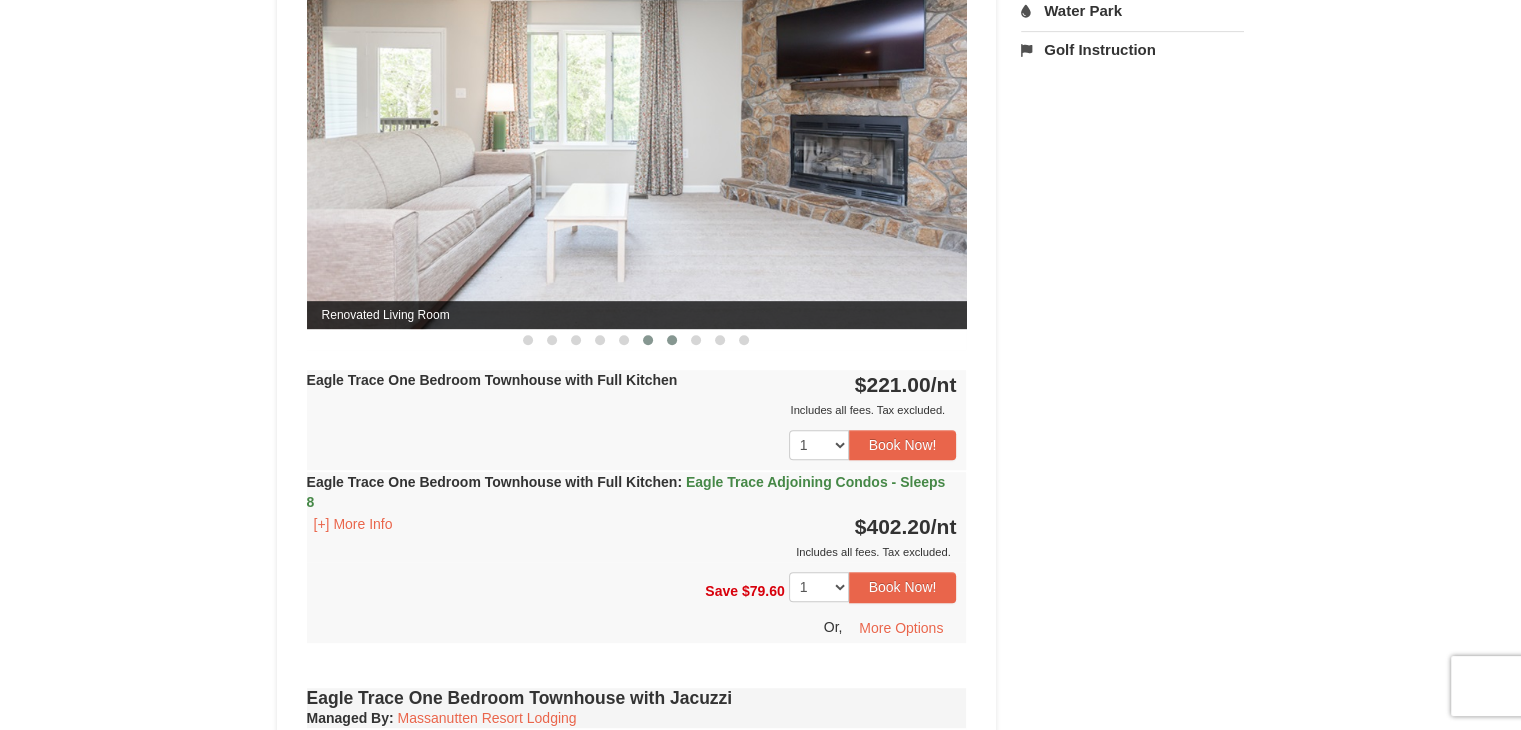 click at bounding box center [672, 340] 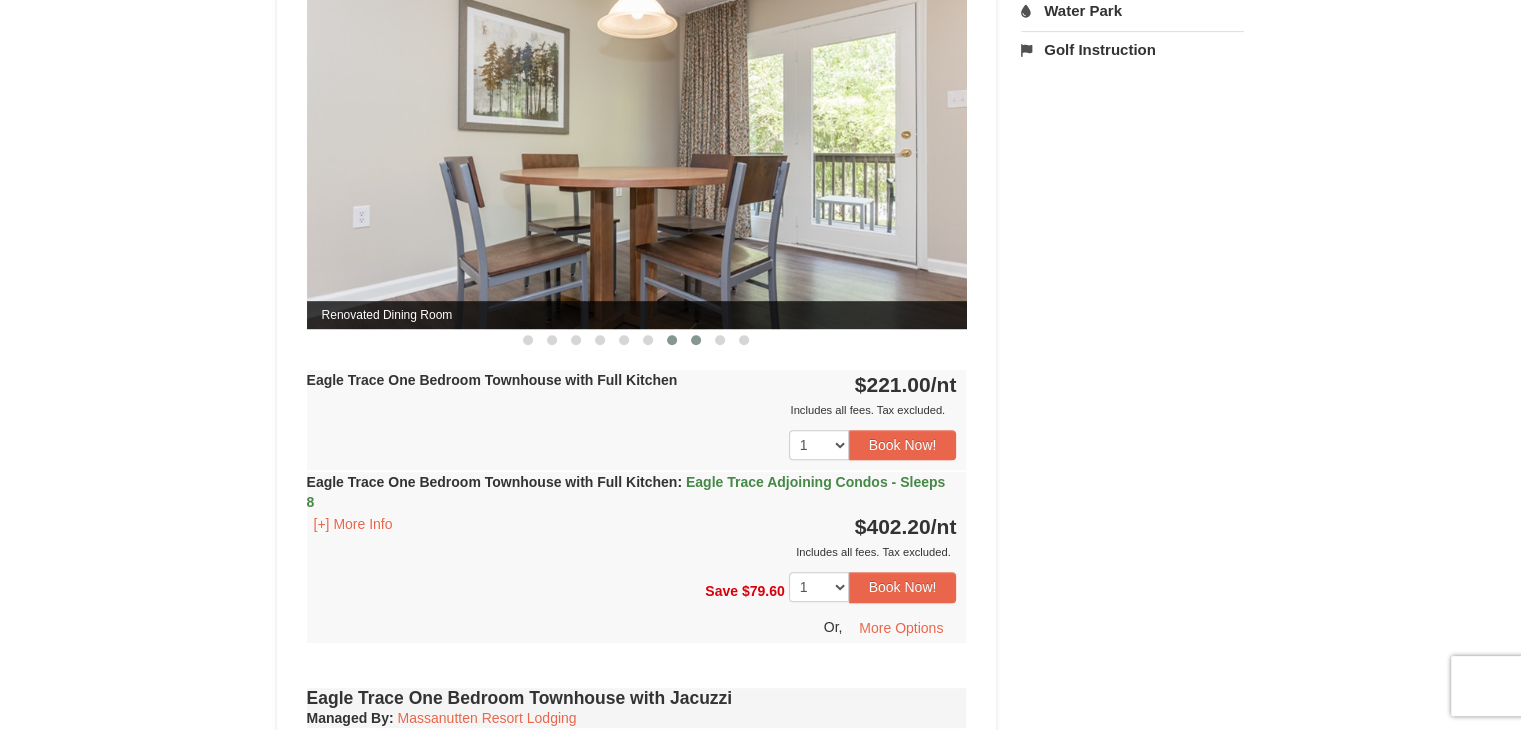 click at bounding box center (696, 340) 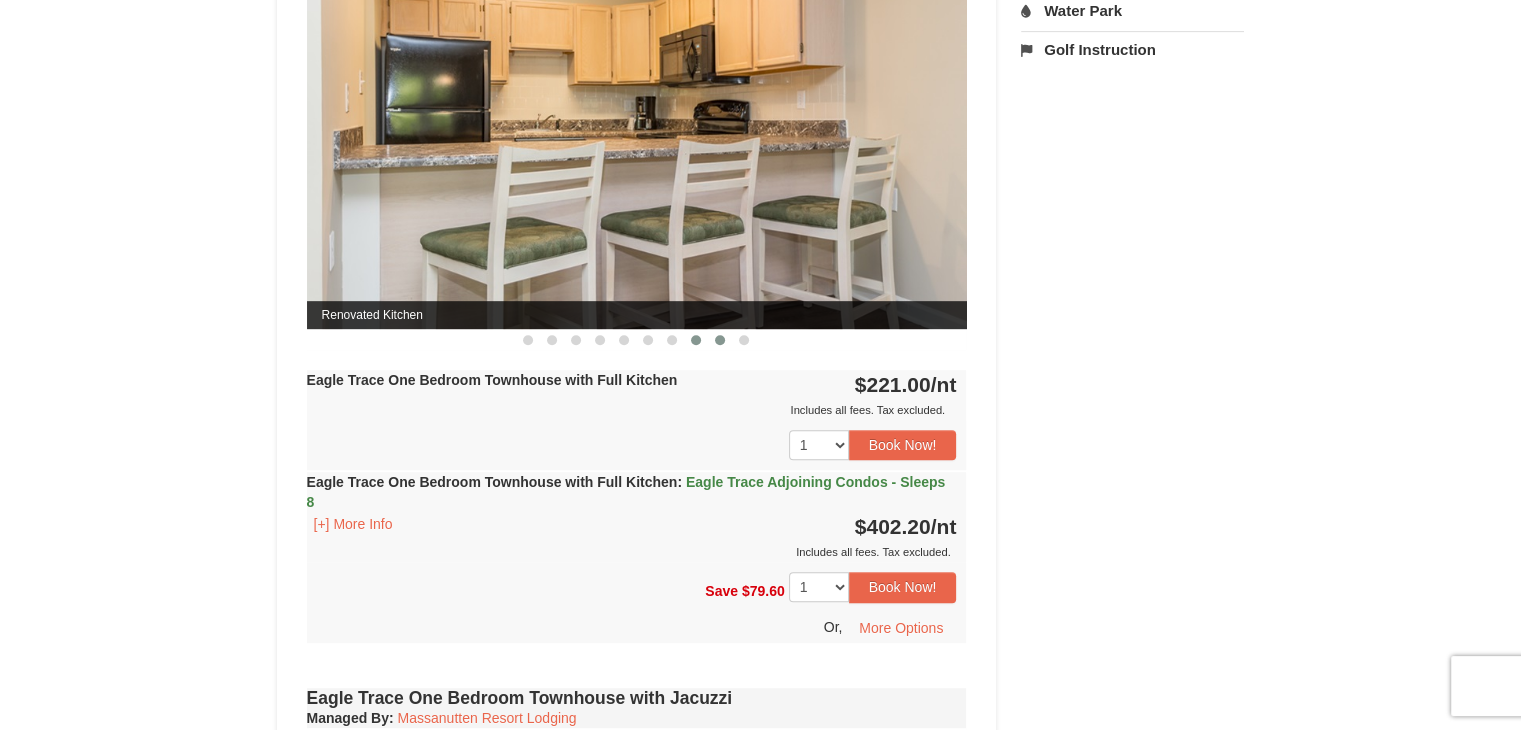 click at bounding box center [720, 340] 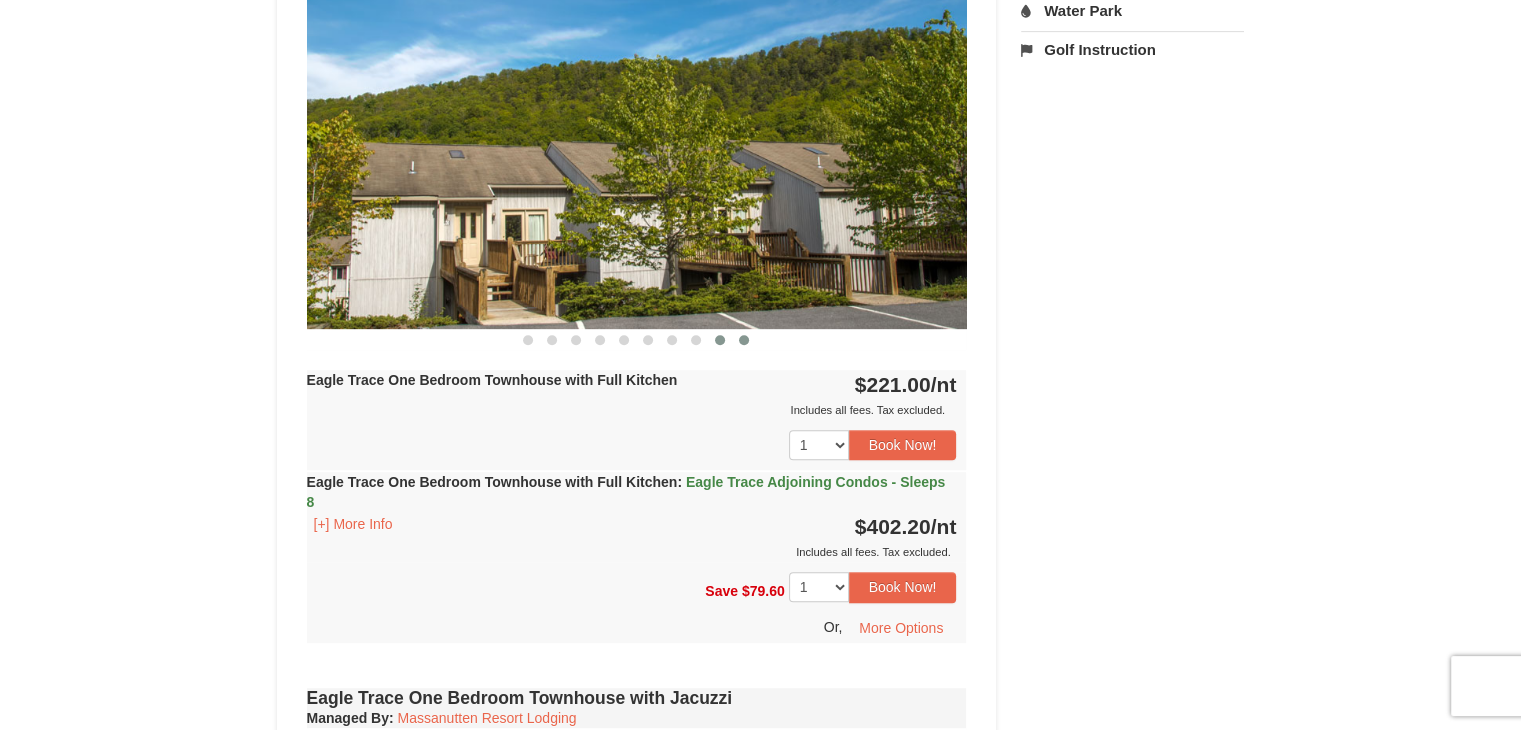 click at bounding box center (744, 340) 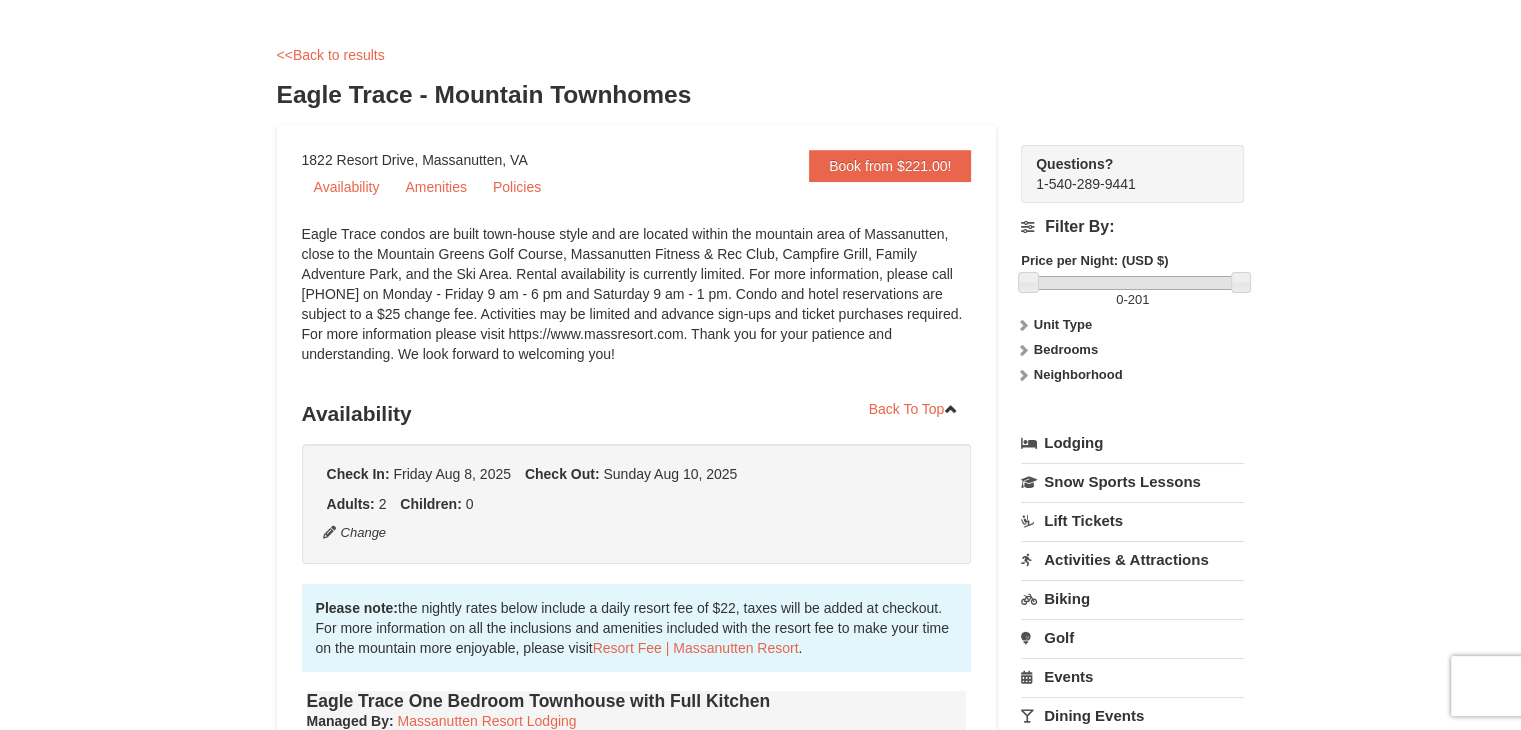 scroll, scrollTop: 58, scrollLeft: 0, axis: vertical 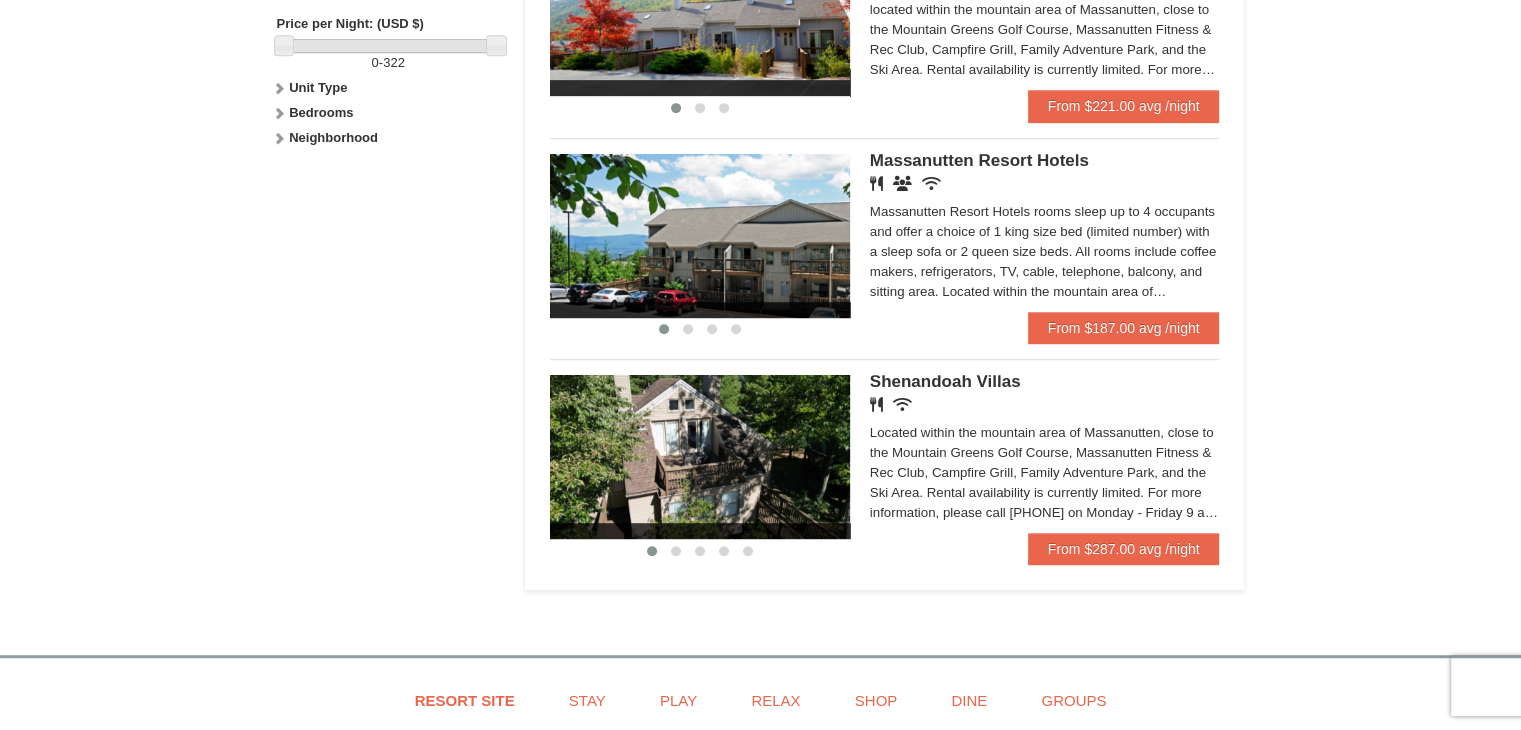 click at bounding box center [700, 457] 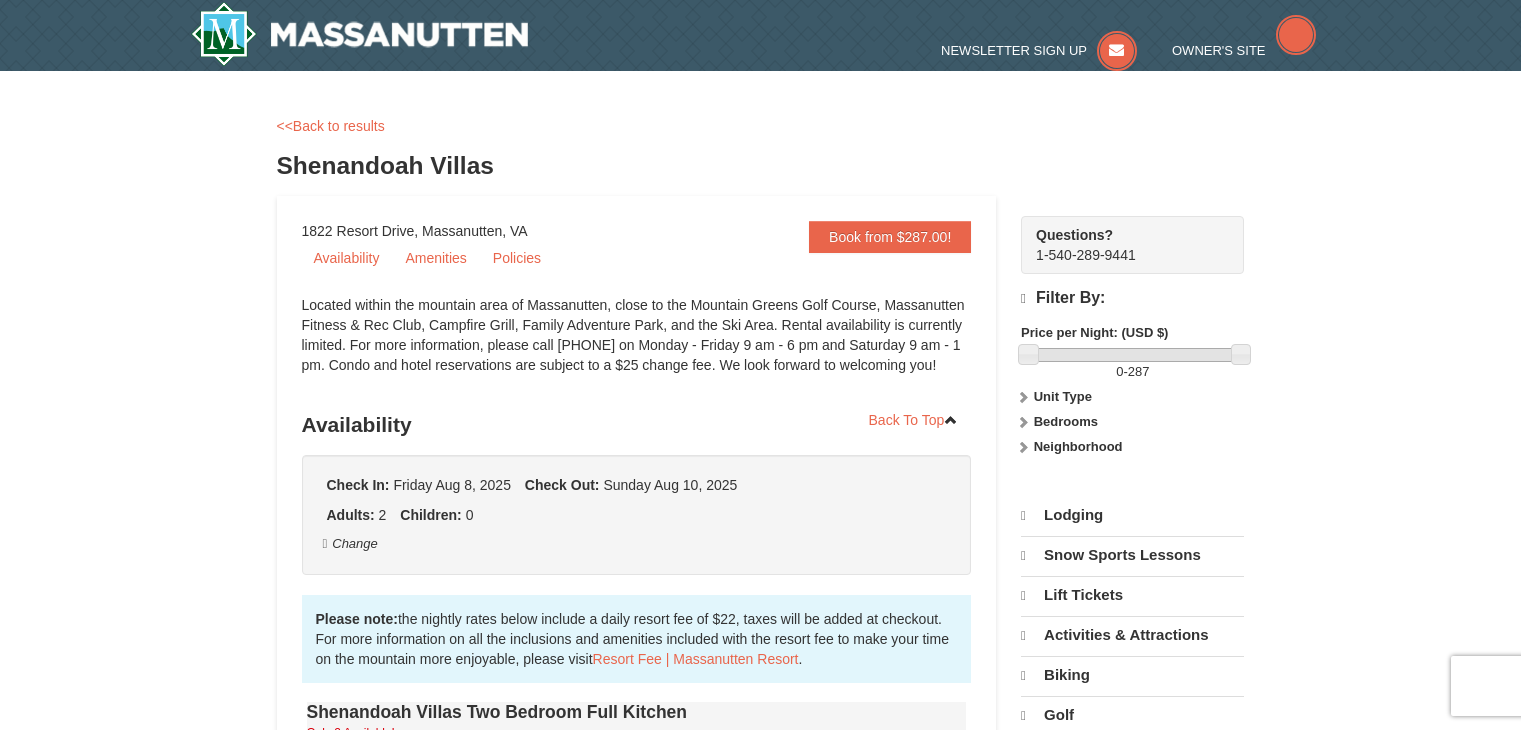 scroll, scrollTop: 0, scrollLeft: 0, axis: both 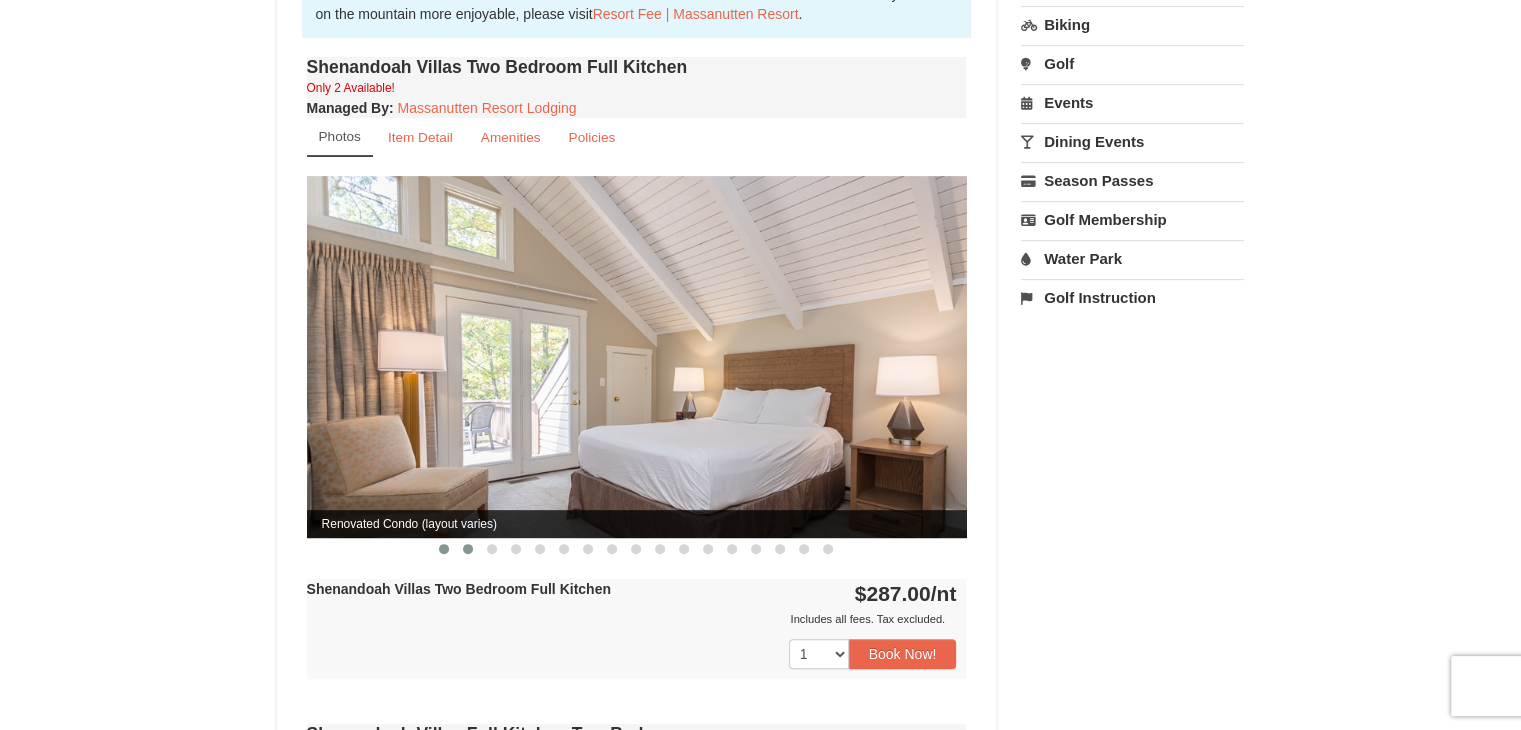 click at bounding box center [468, 549] 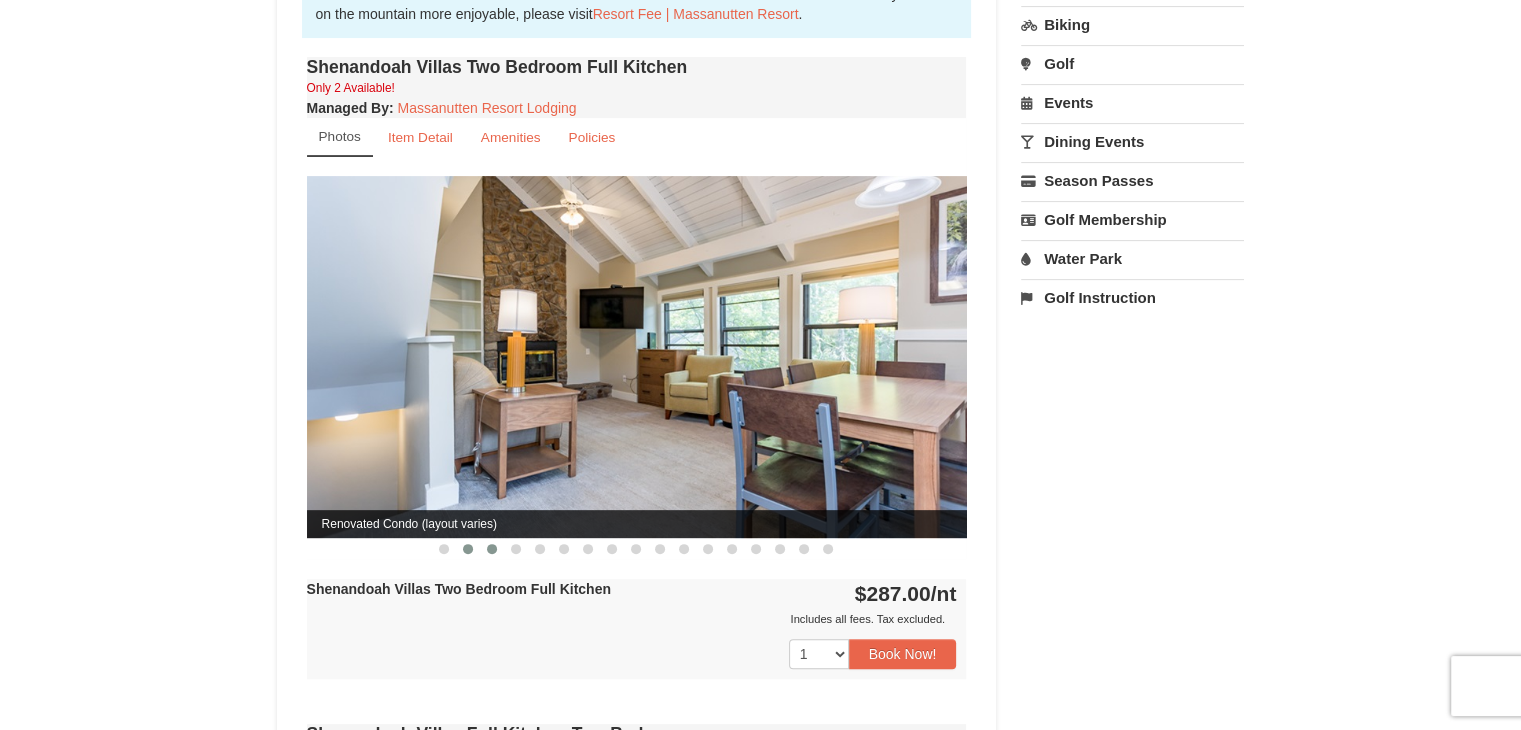click at bounding box center [492, 549] 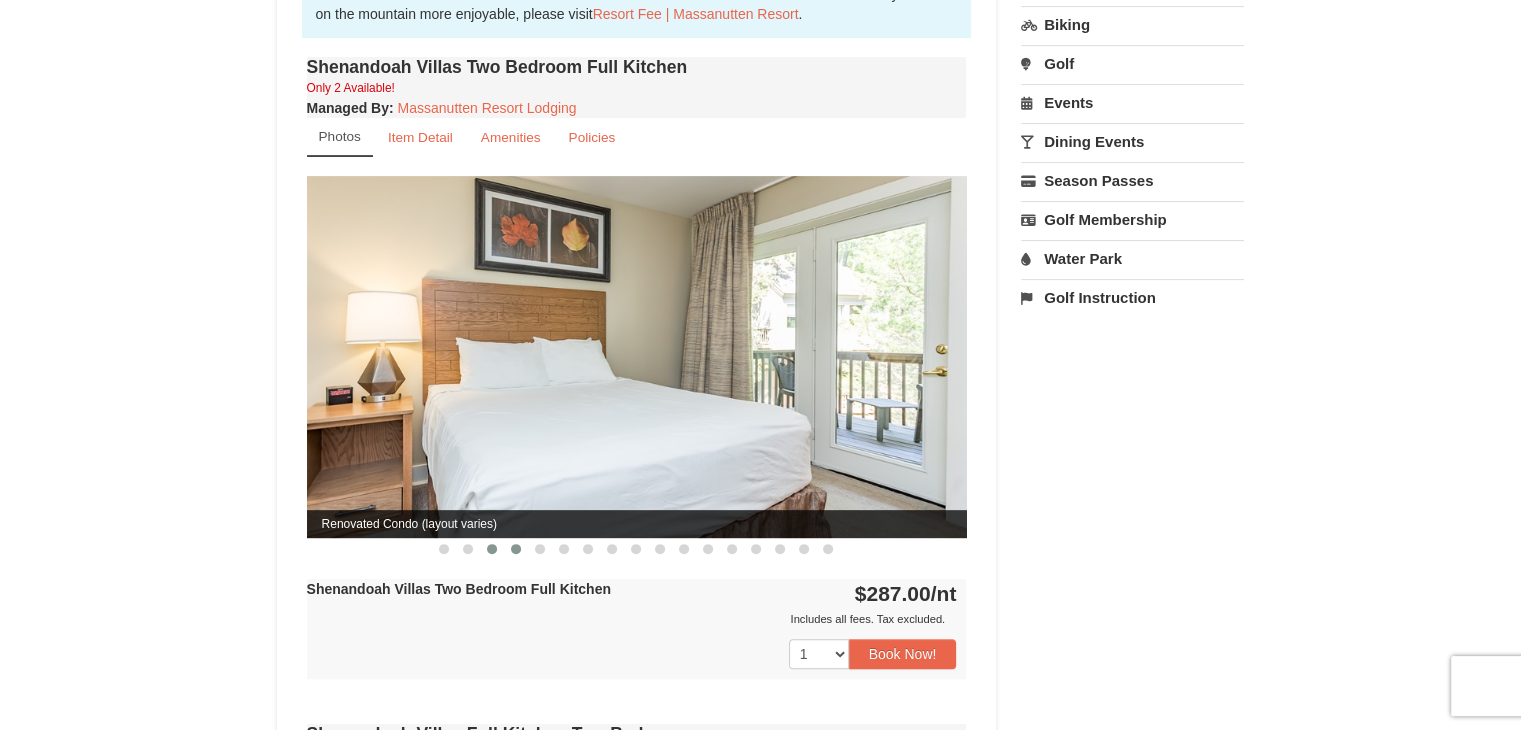 click at bounding box center (516, 549) 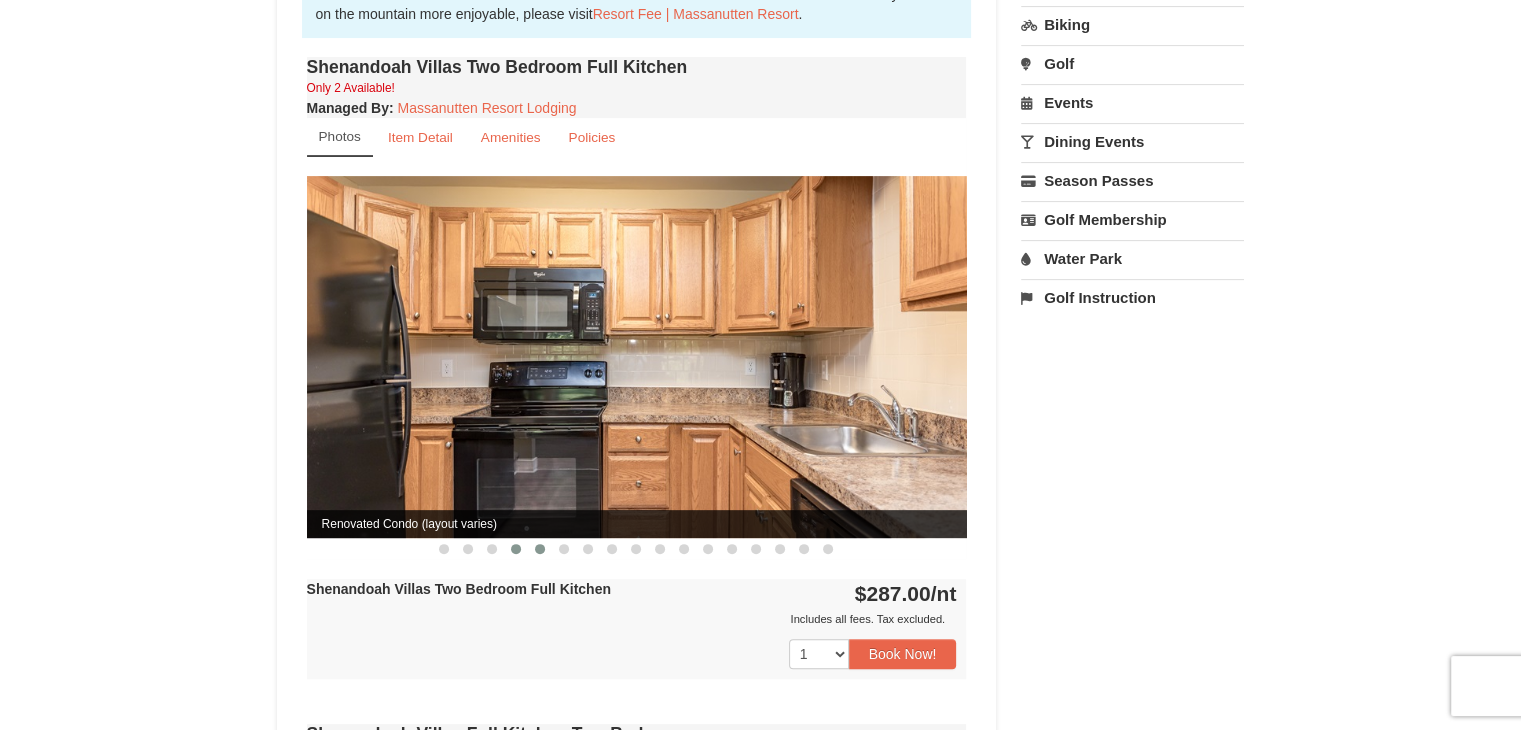 click at bounding box center (540, 549) 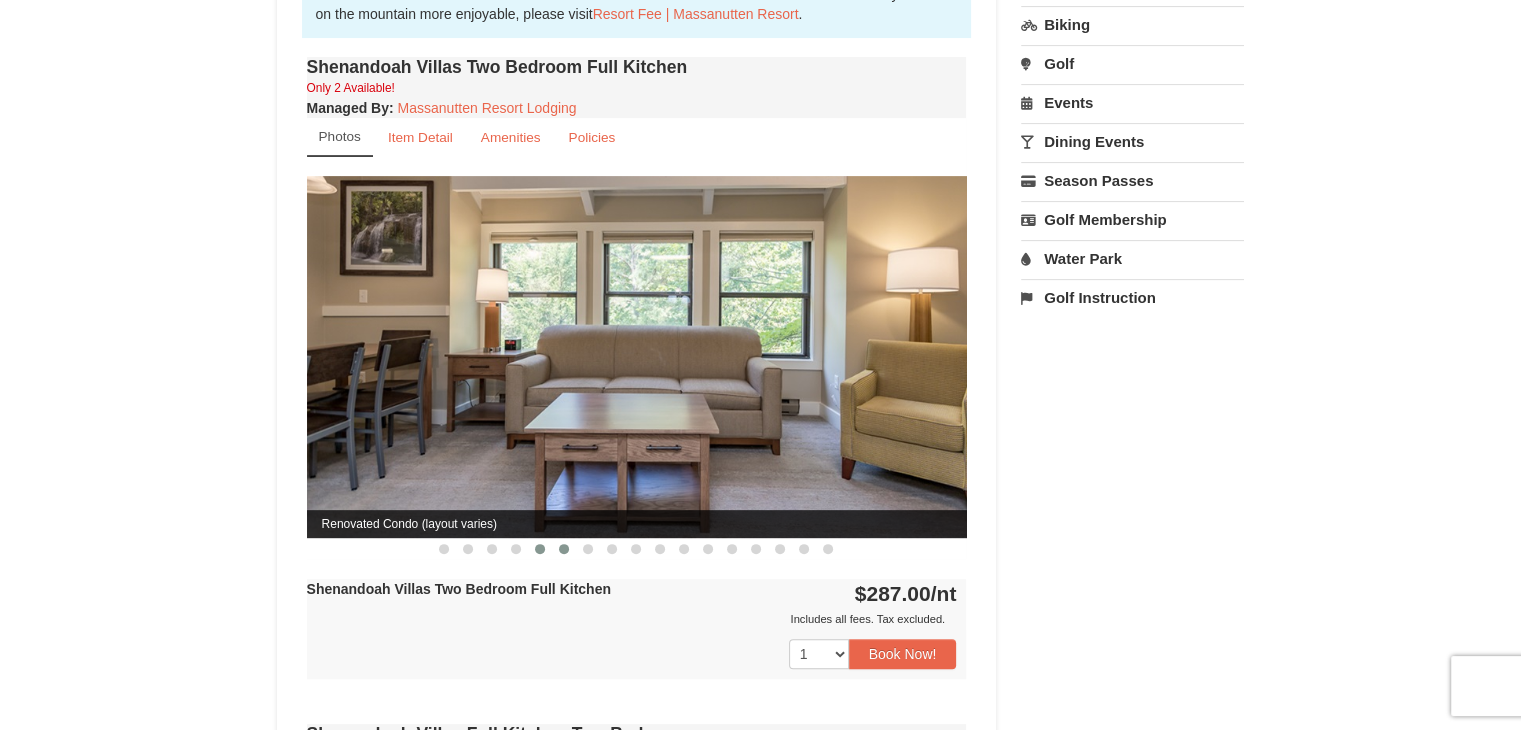 click at bounding box center (564, 549) 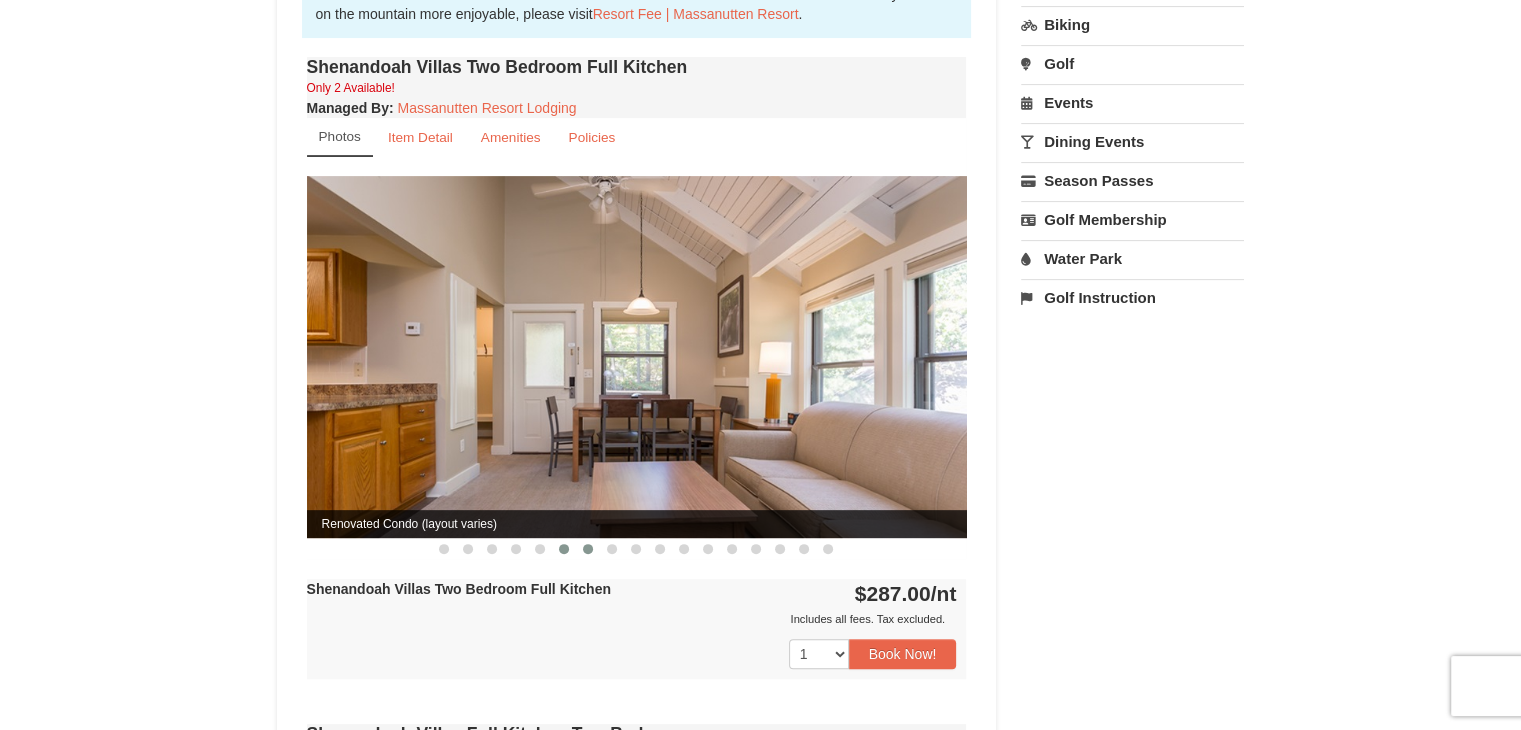click at bounding box center [588, 549] 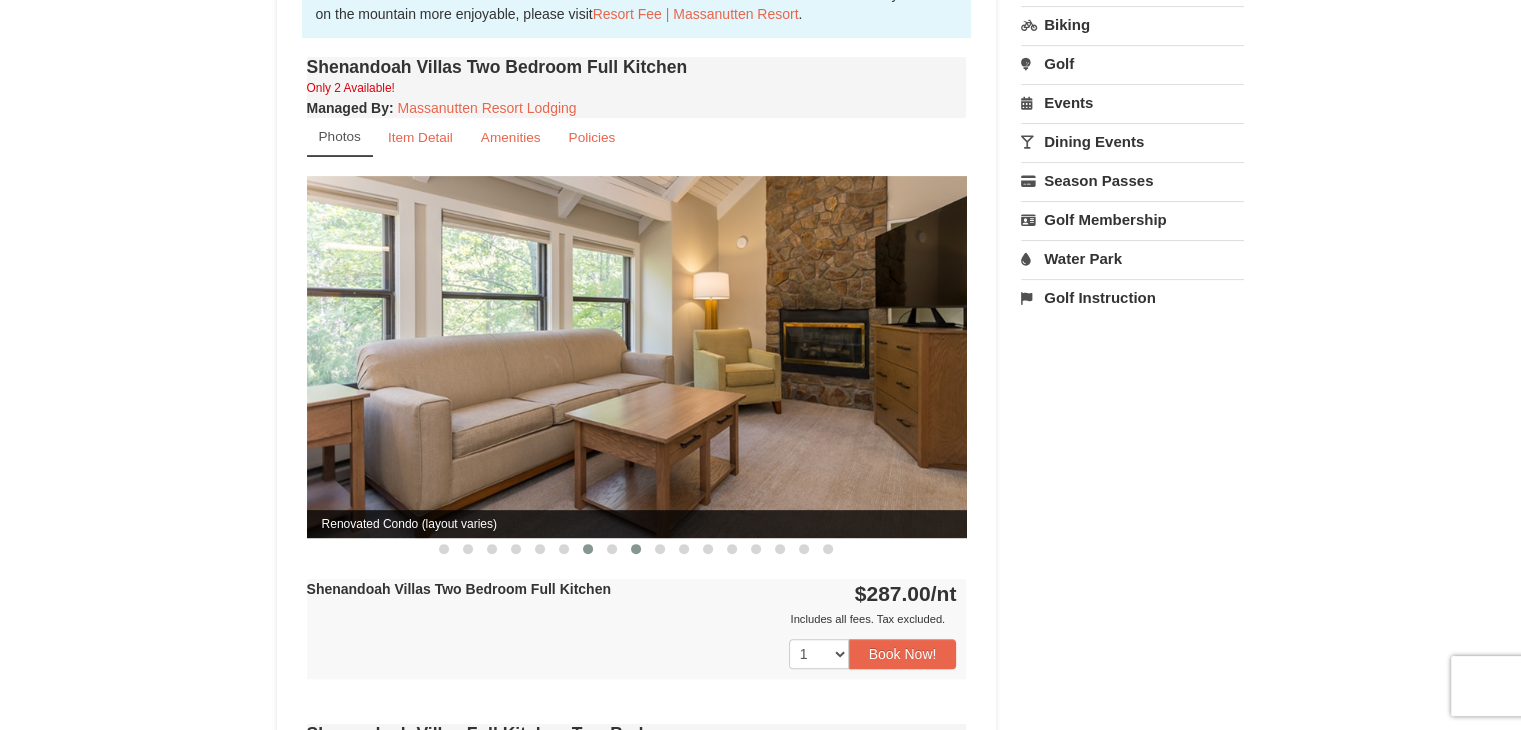 click at bounding box center (636, 549) 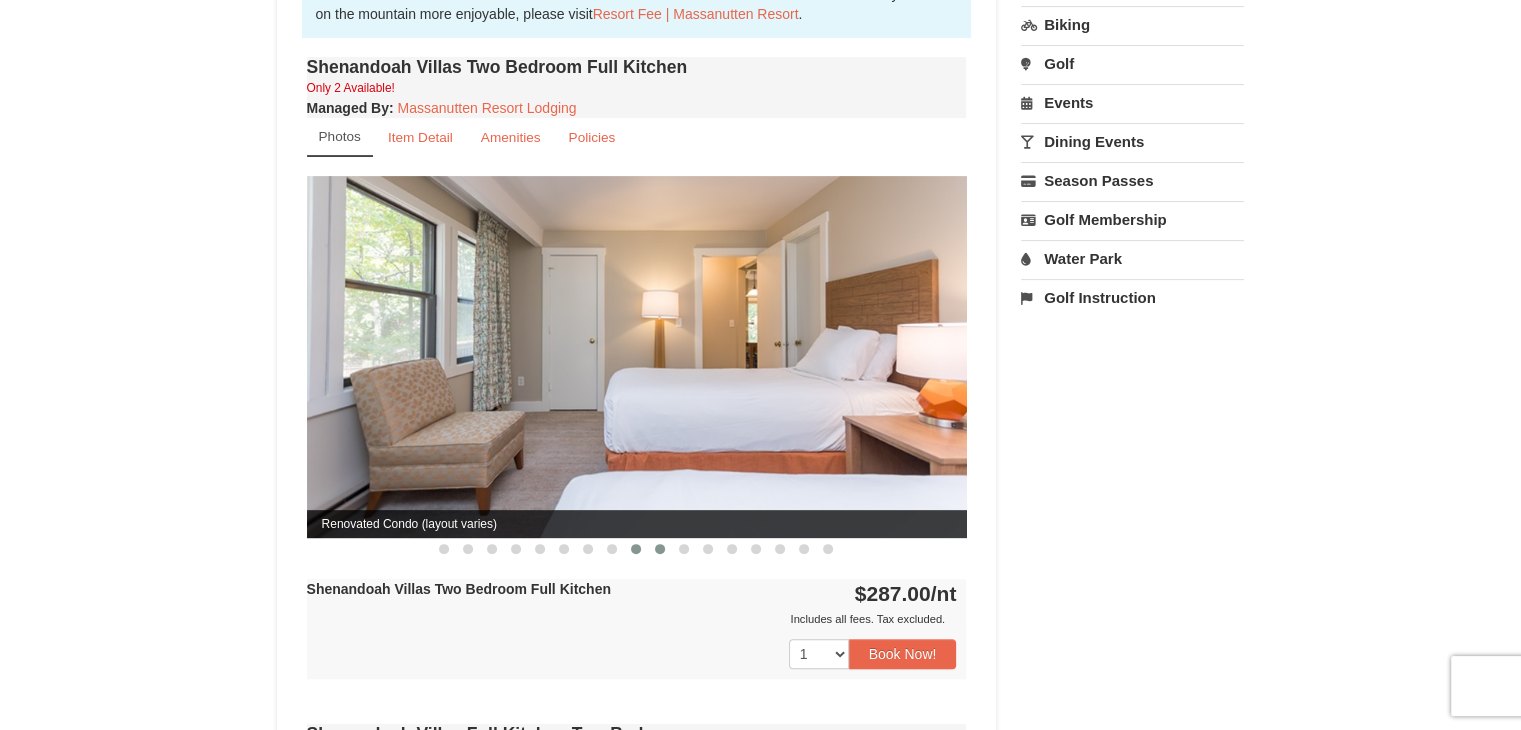 click at bounding box center [660, 549] 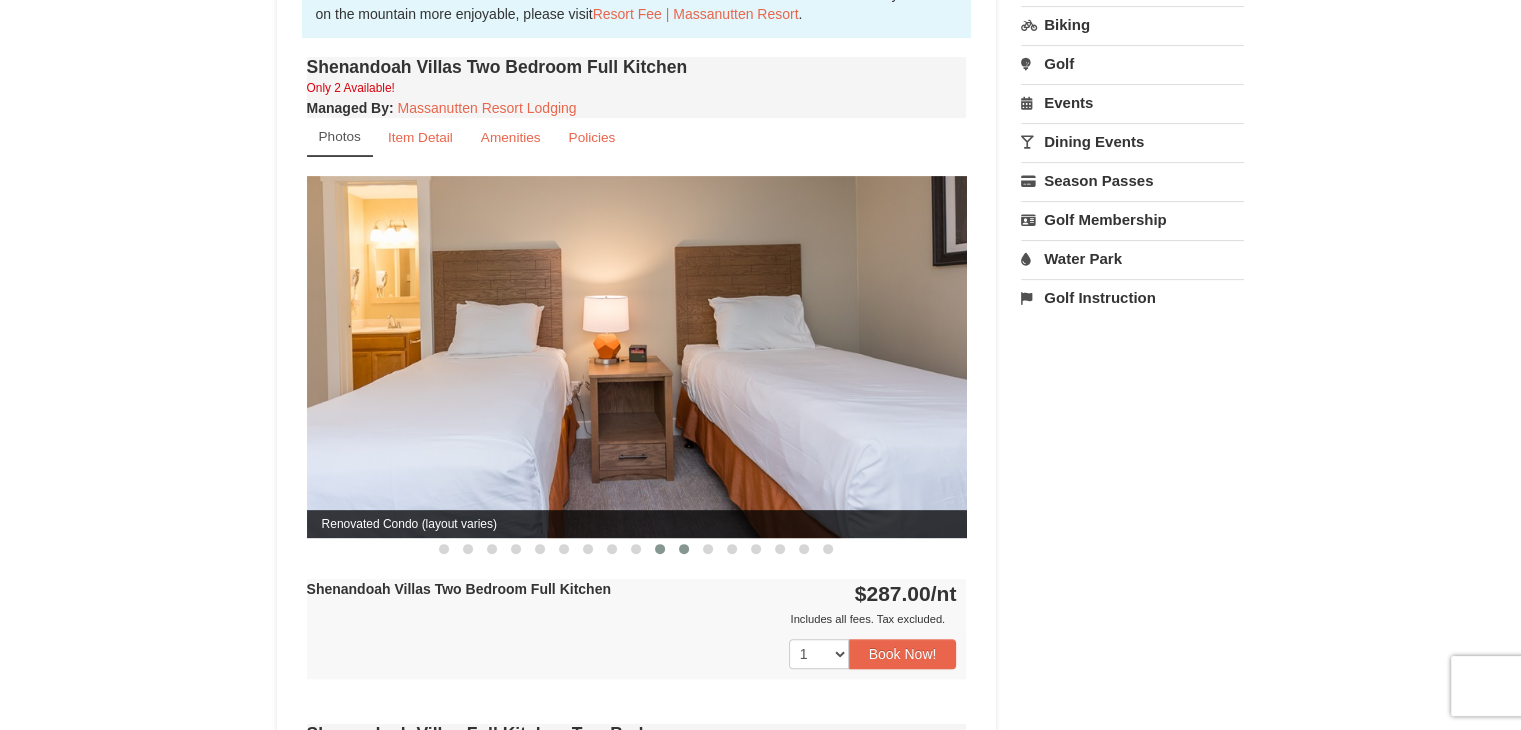 click at bounding box center (684, 549) 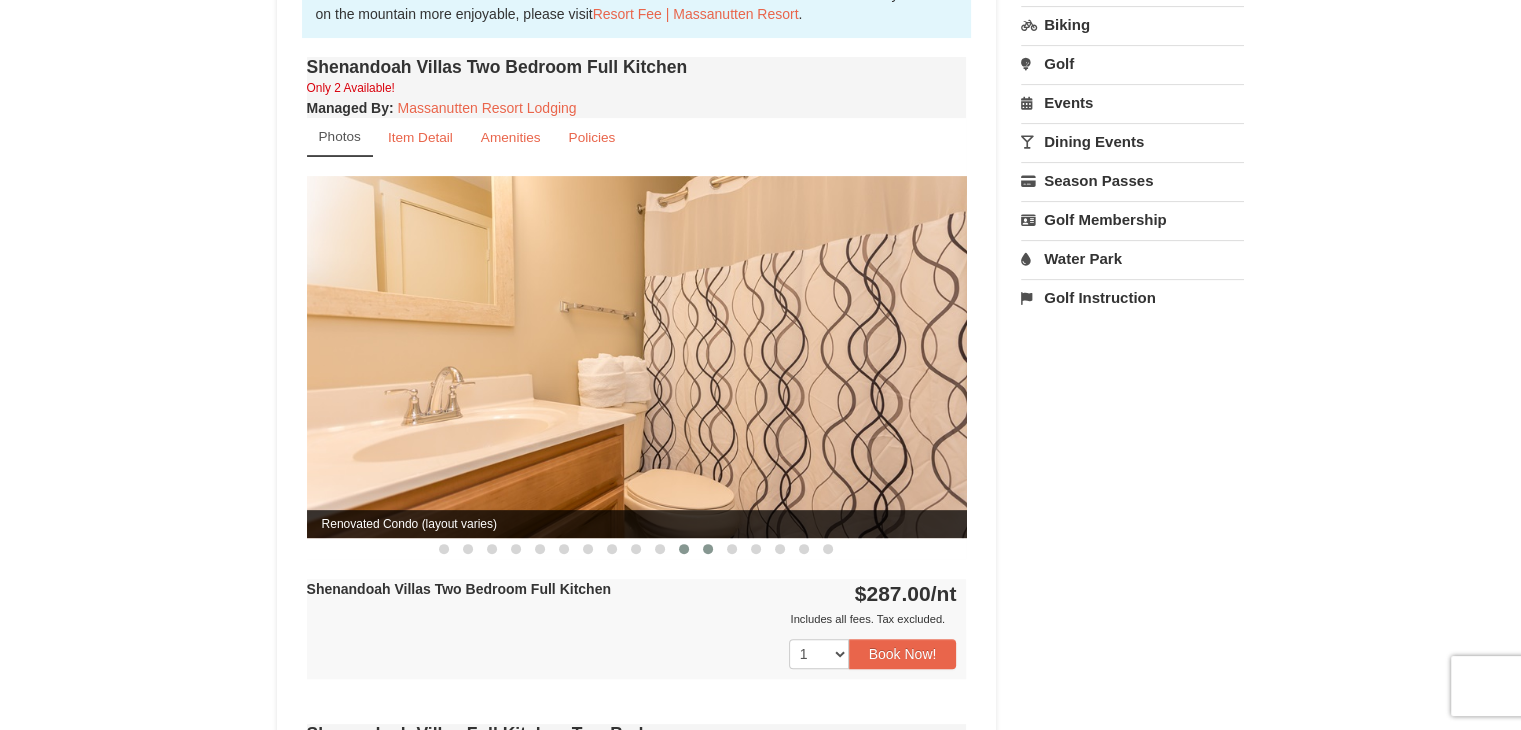 click at bounding box center (708, 549) 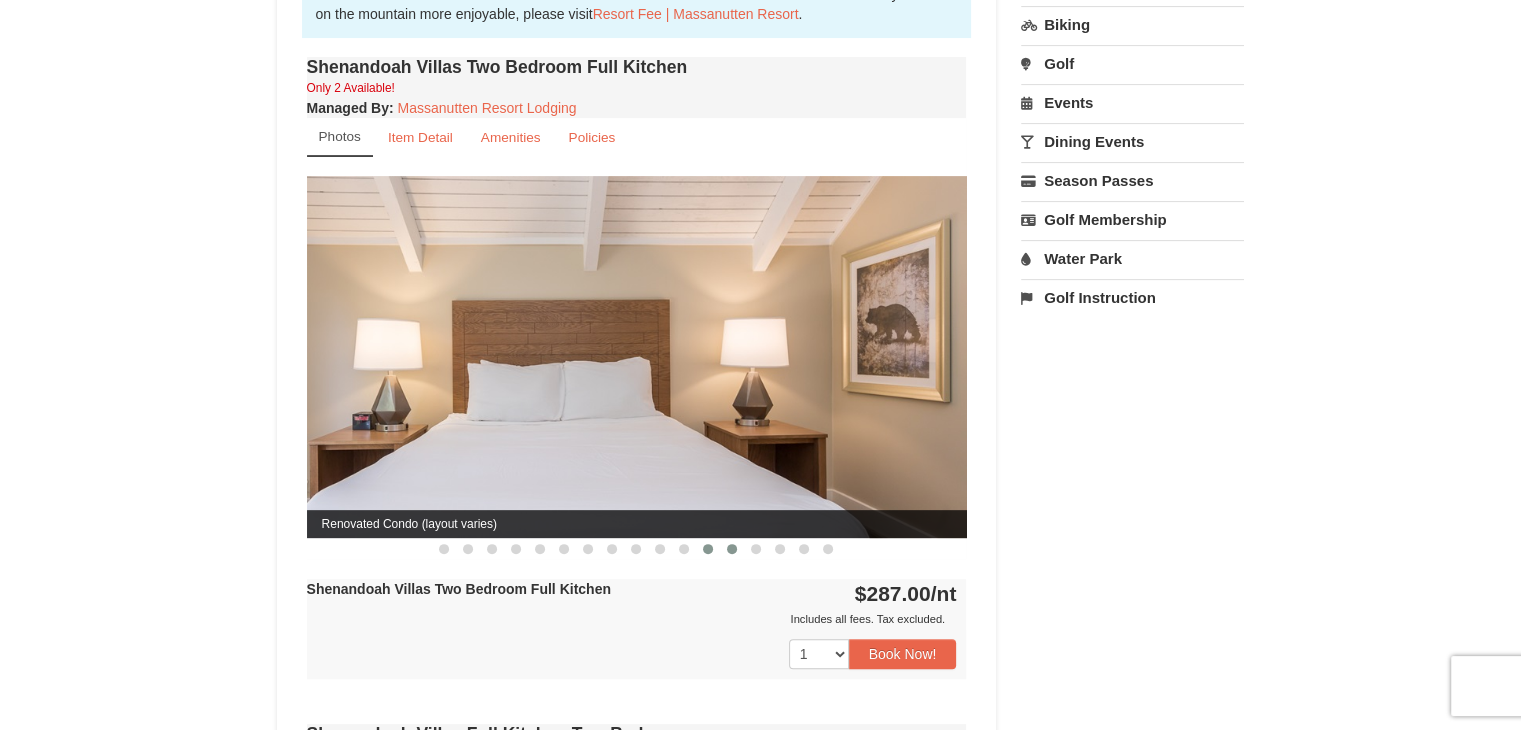 click at bounding box center [732, 549] 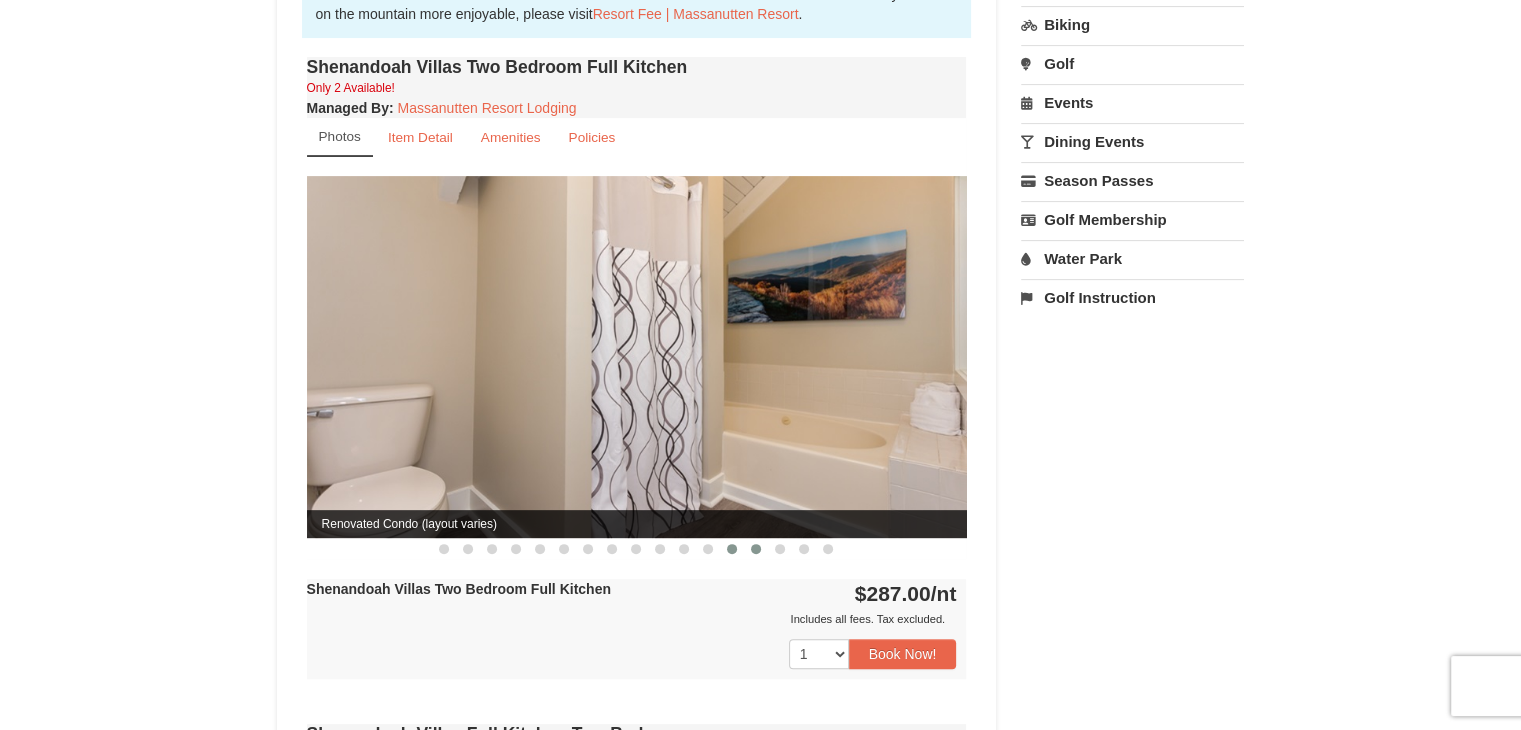 click at bounding box center (756, 549) 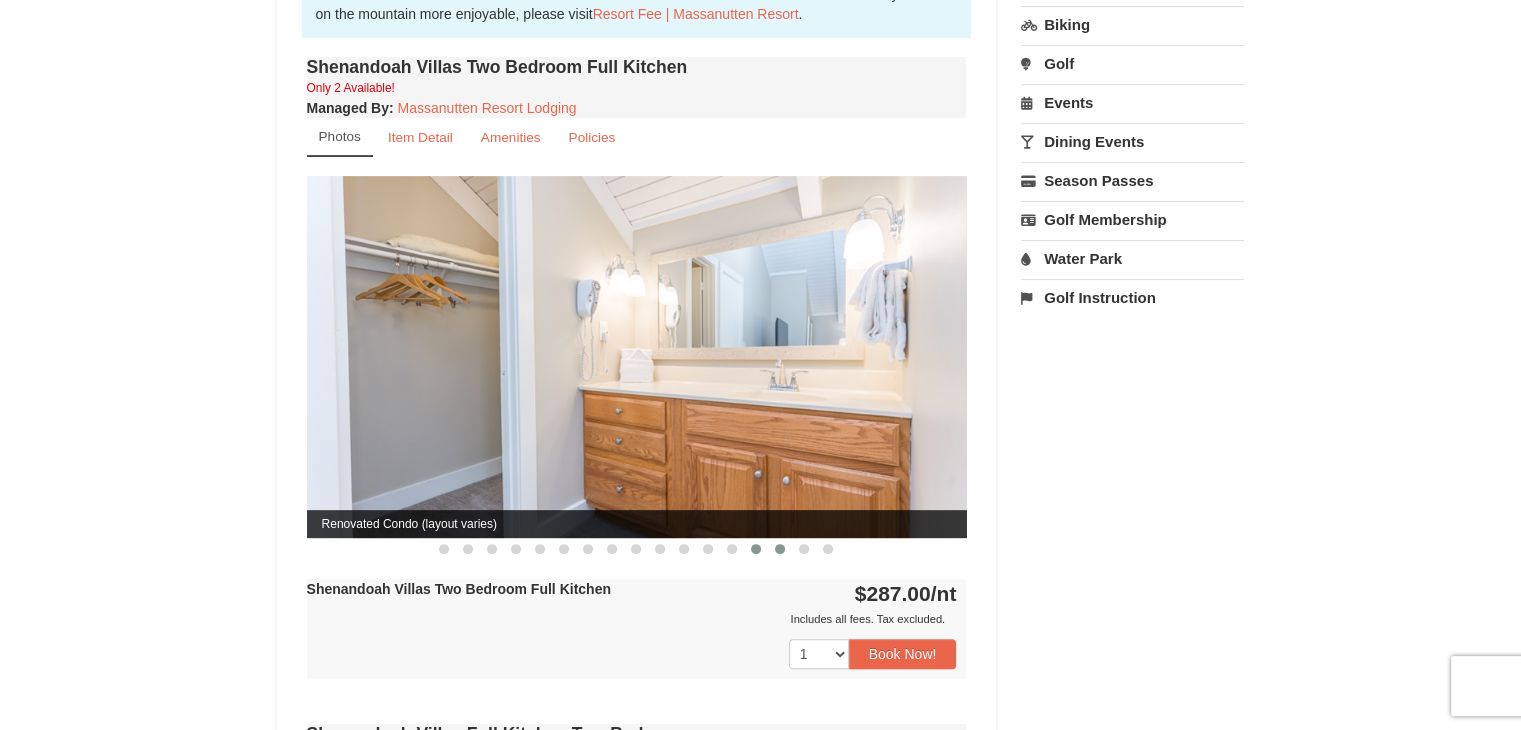 click at bounding box center [780, 549] 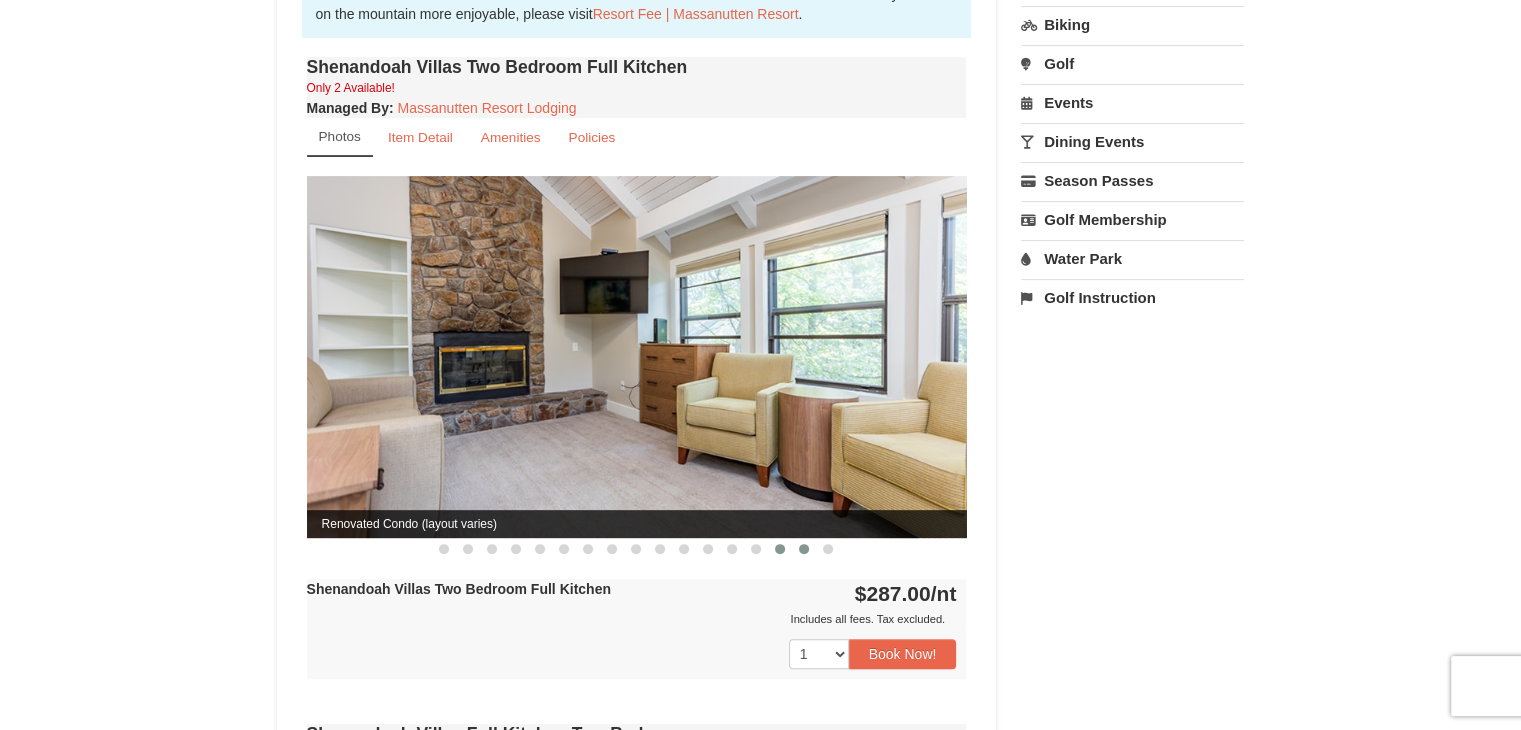 click at bounding box center [804, 549] 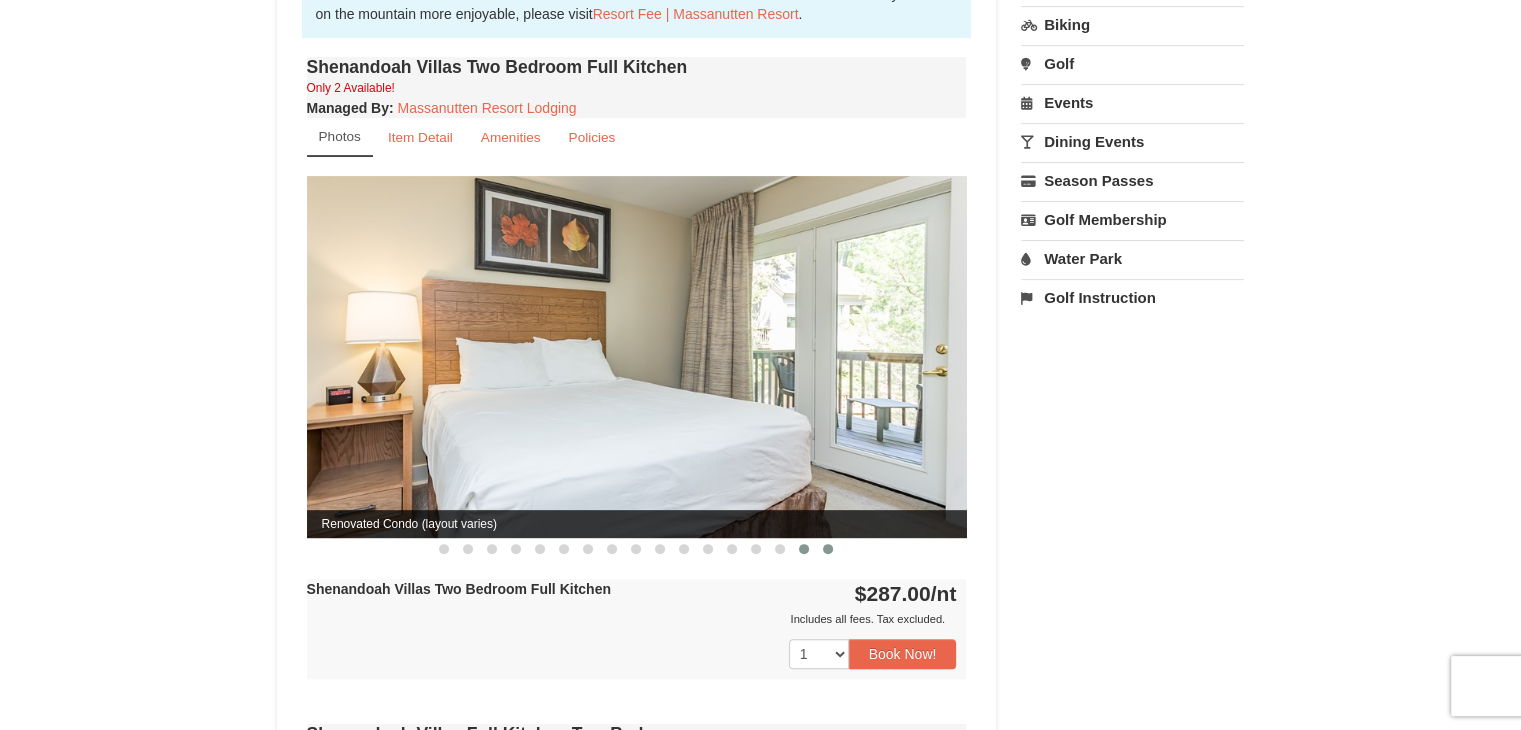 click at bounding box center (828, 549) 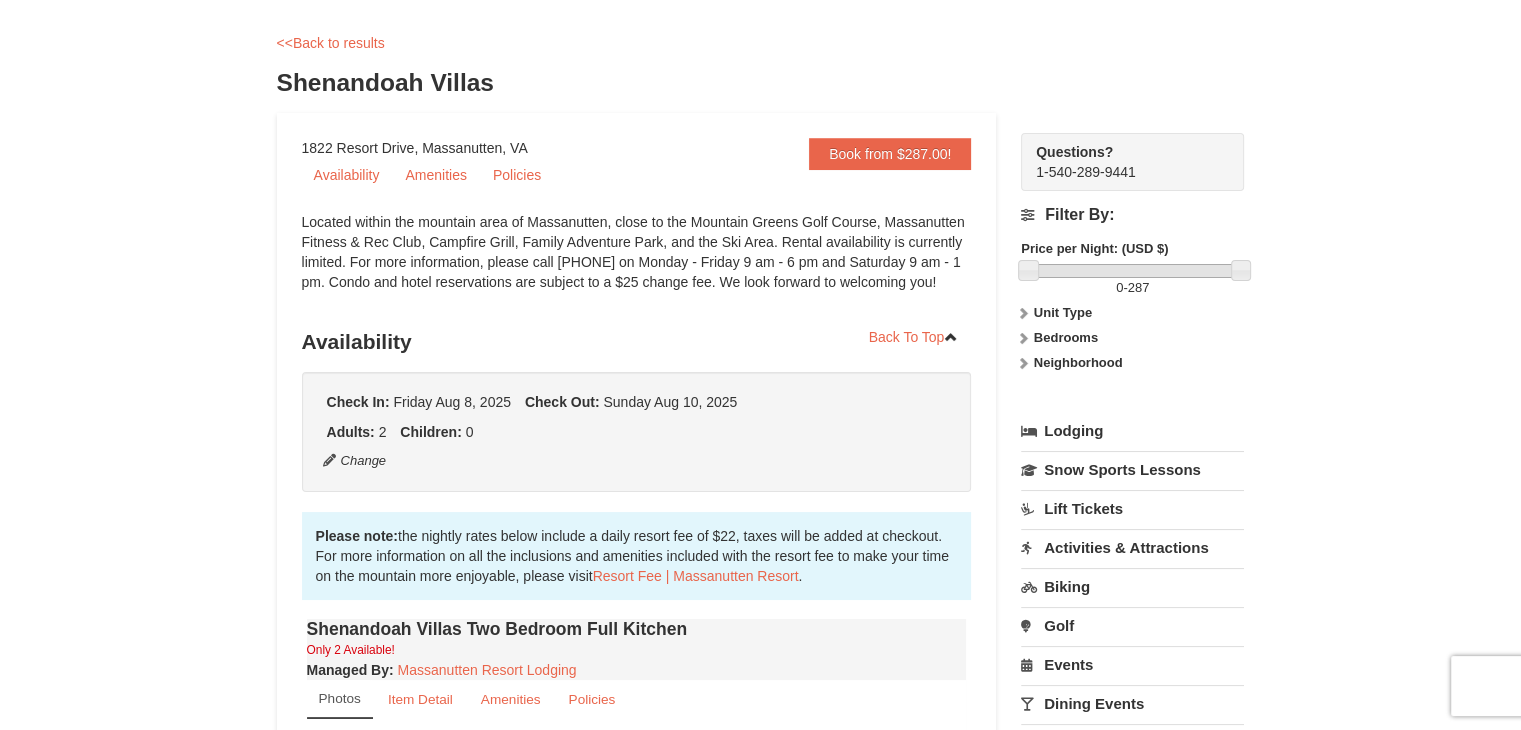 scroll, scrollTop: 0, scrollLeft: 0, axis: both 